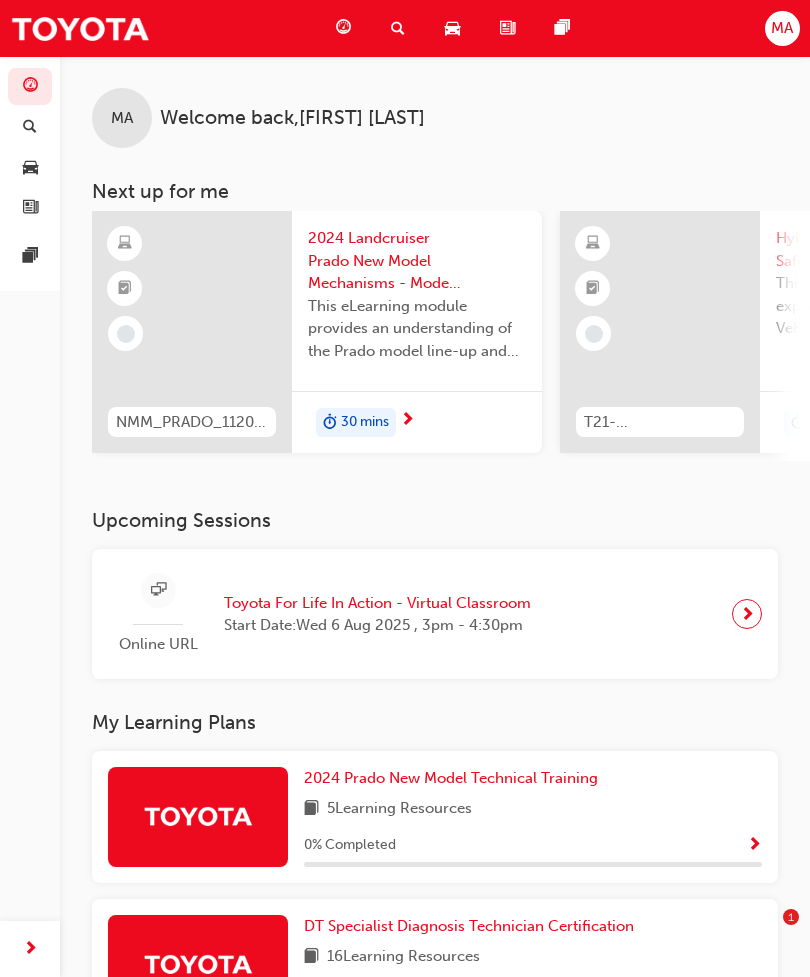 scroll, scrollTop: 40, scrollLeft: 0, axis: vertical 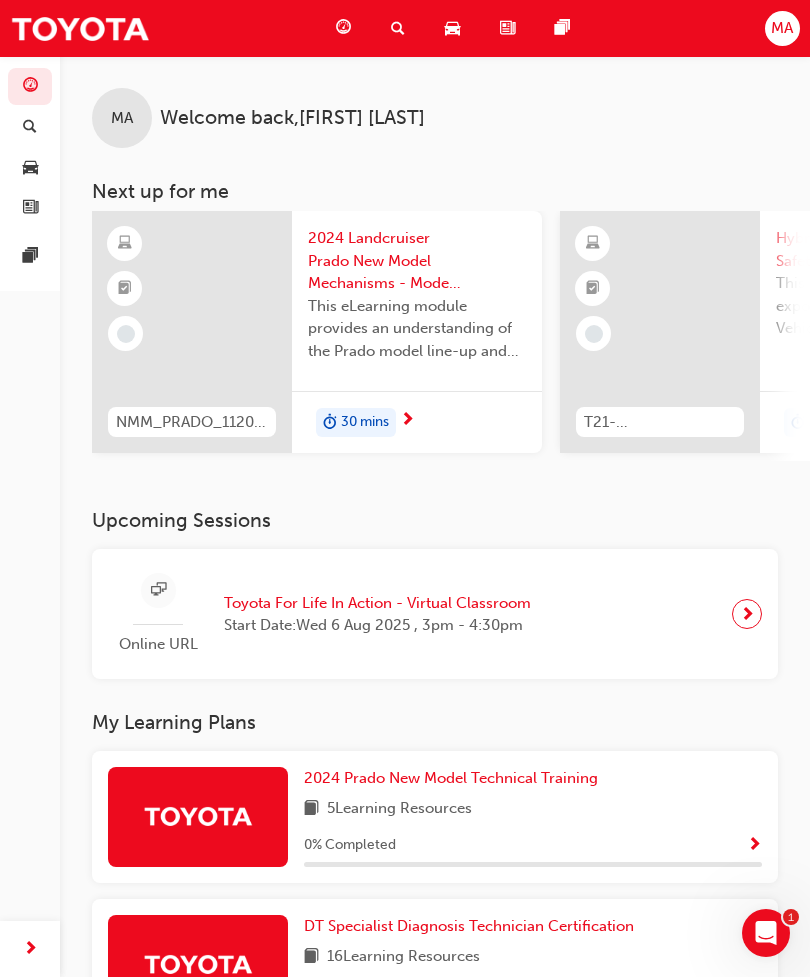 click at bounding box center (660, 332) 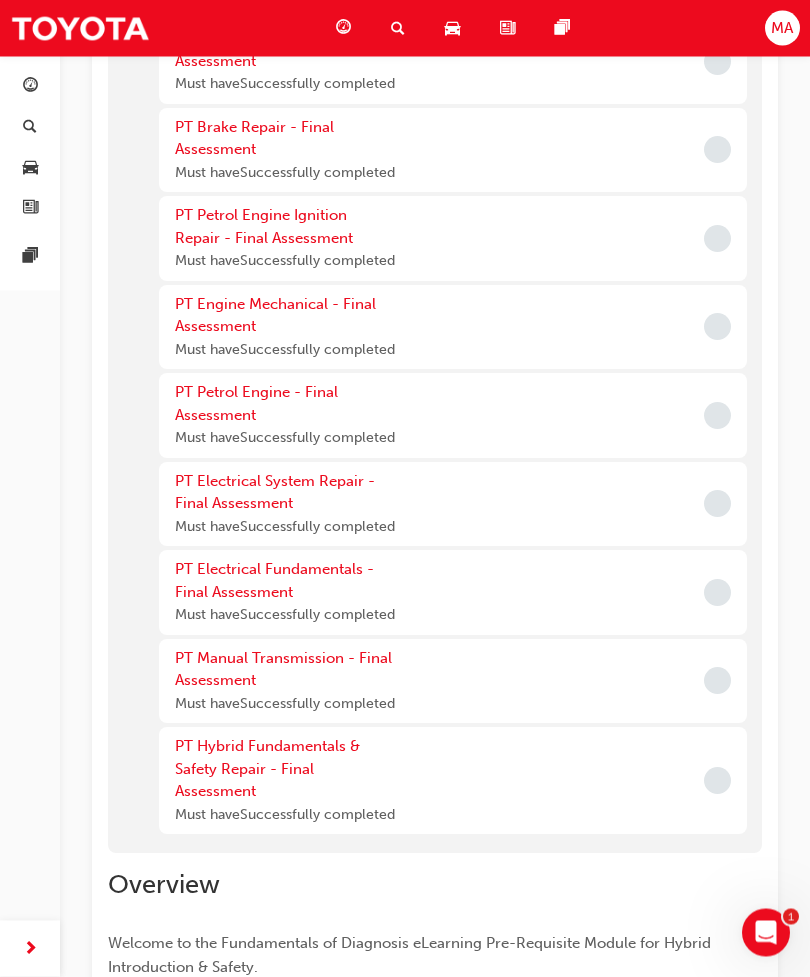 scroll, scrollTop: 524, scrollLeft: 0, axis: vertical 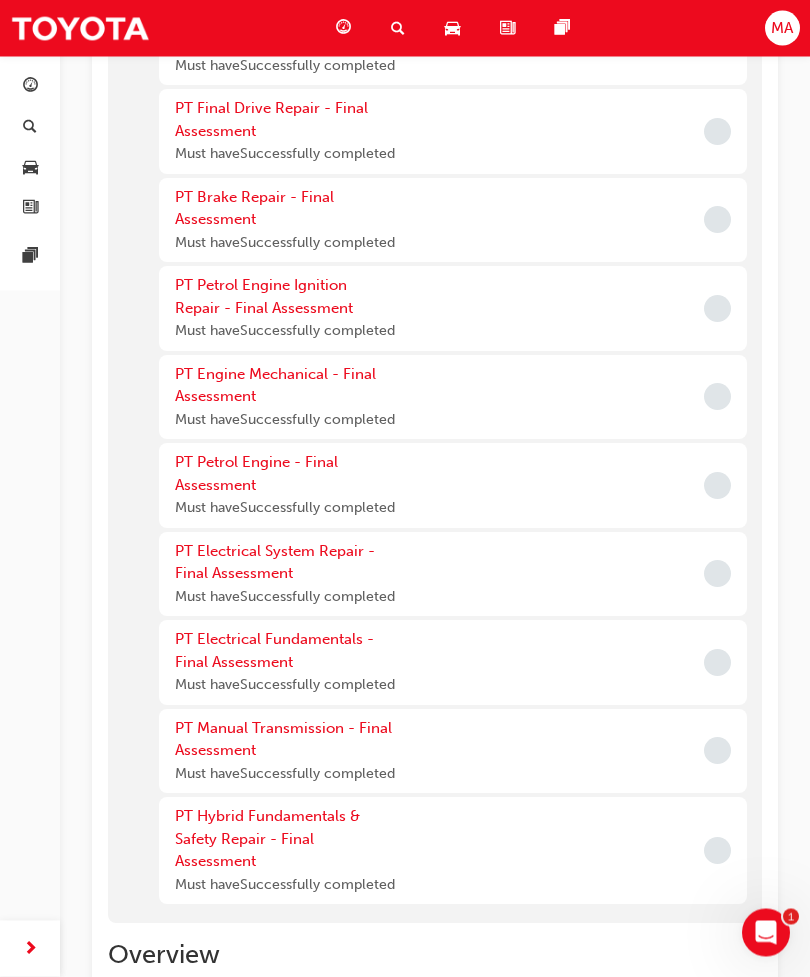 click on "MA" at bounding box center (782, 28) 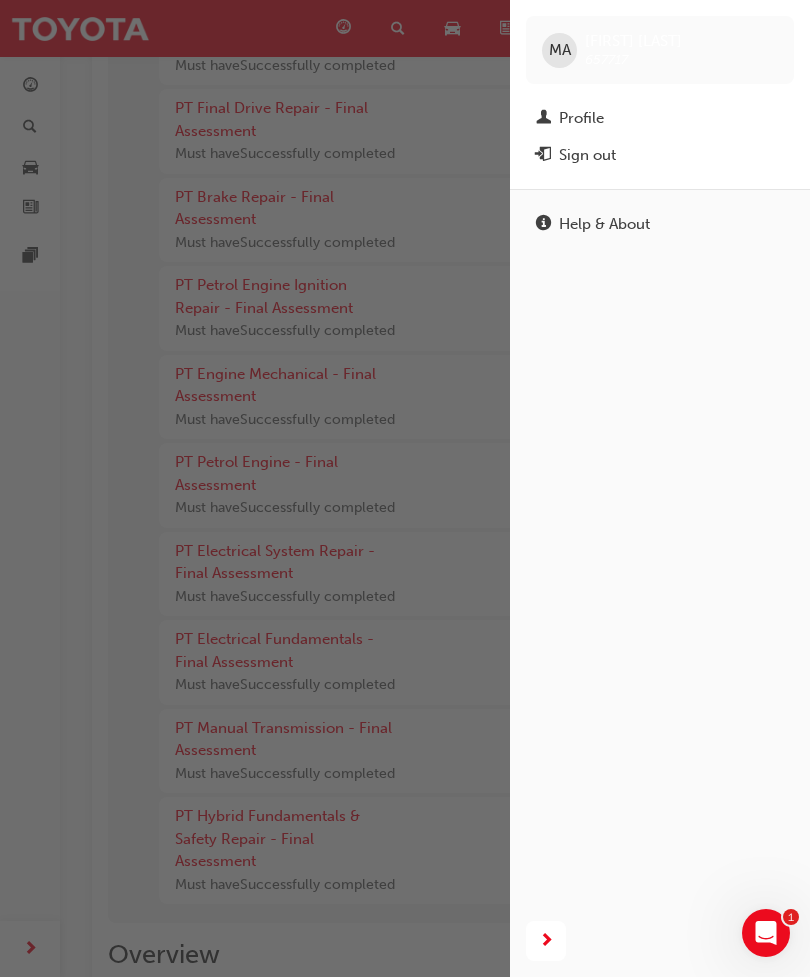 click on "Profile" at bounding box center (581, 118) 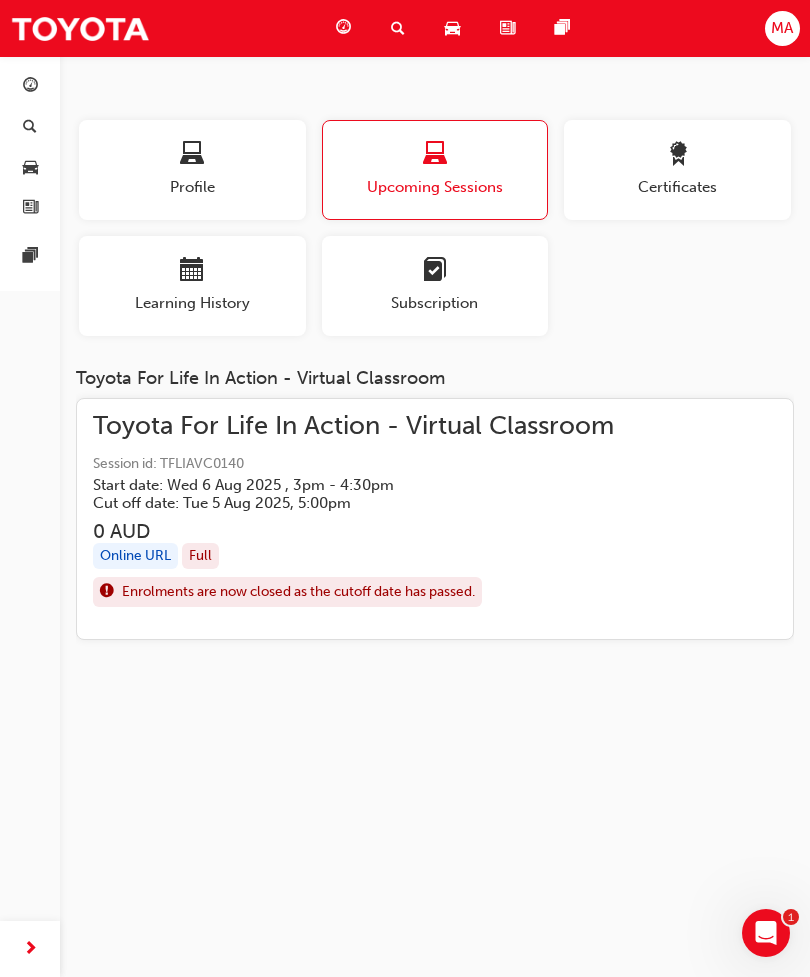 click on "Cut off date:   Tue 5 Aug 2025, 5:00pm" at bounding box center [419, 503] 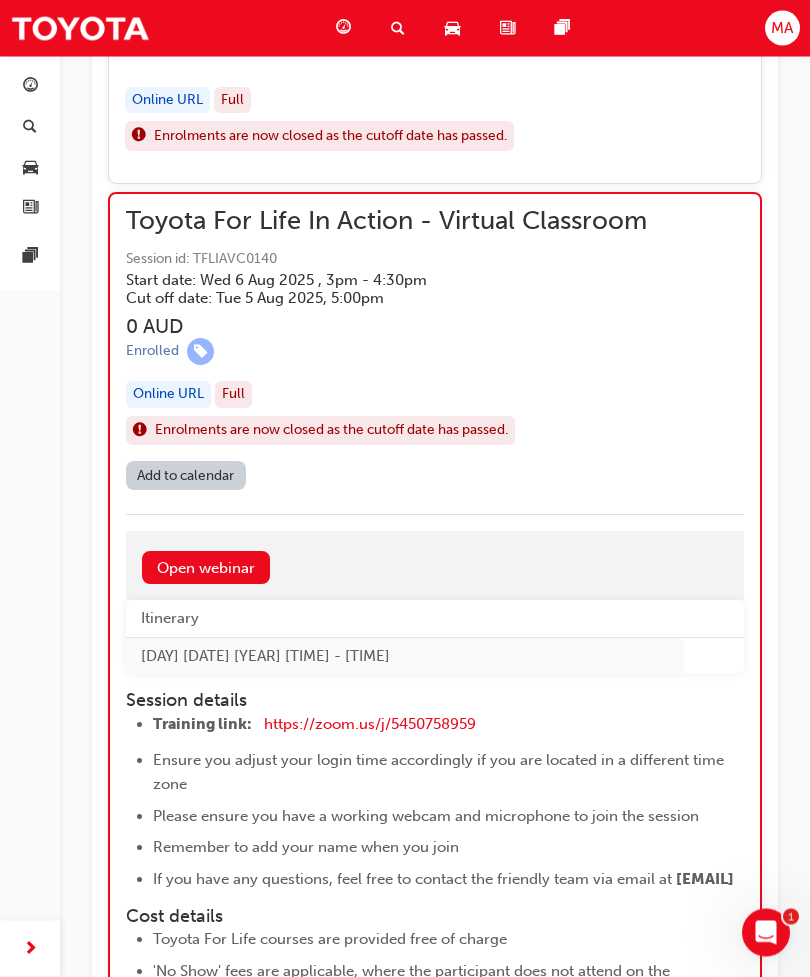 scroll, scrollTop: 2014, scrollLeft: 0, axis: vertical 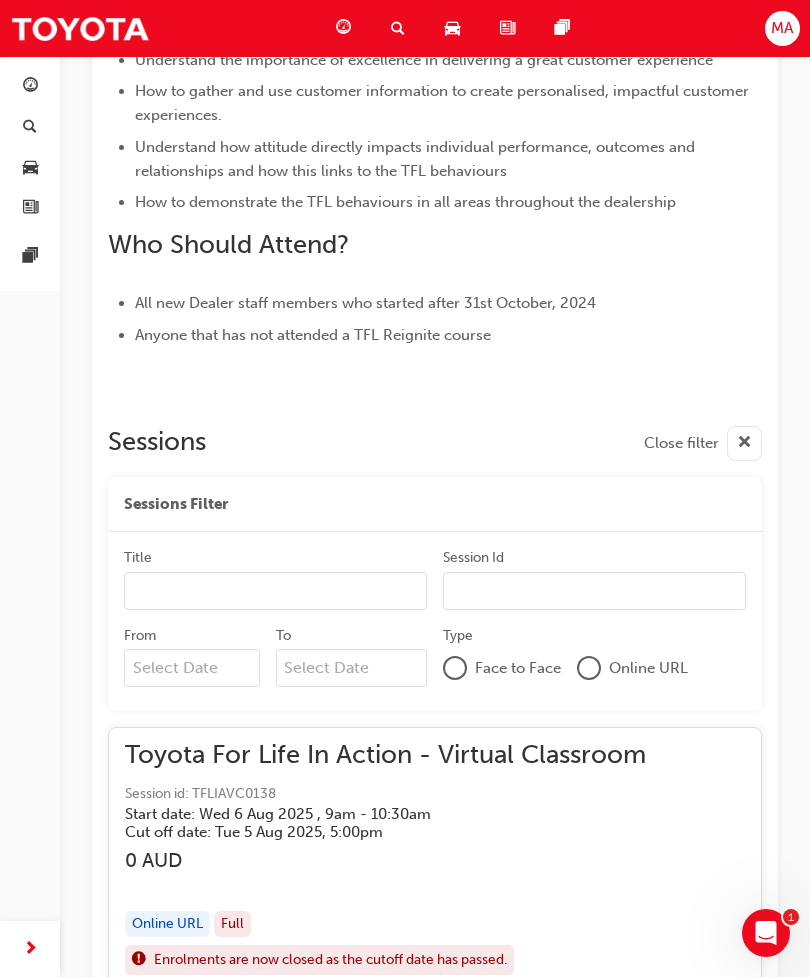 click on "Your version of Internet Explorer is outdated and not supported. Please upgrade to a  modern browser . Dashboard Search Learning Product Hub News Pages MA Dashboard Search Learning Product Hub News Pages Pages Toyota For Life In Action - Virtual Classroom Instructor led Stream:   TFL 90 mins 0 TFLIAVC Overview This is a 90 minute virtual classroom session to provide practical tools/frameworks, behaviours and processes to support new starters to apply TFL in every interaction. Important Information for the Virtual Classroom:   Toyota For Life Training will be delivered via  Zoom Each participant will need: to be logged onto an individual computer with a microphone a webcam  your mobile device, so that you can join activities during the session If you attend without a working microphone or webcam, in line with the Virtual Classroom Participation Policy, you will be asked to leave and attend another session.   If participants leave prior to the end of the session or are inactive an incomplete will be marked." at bounding box center (405, -413) 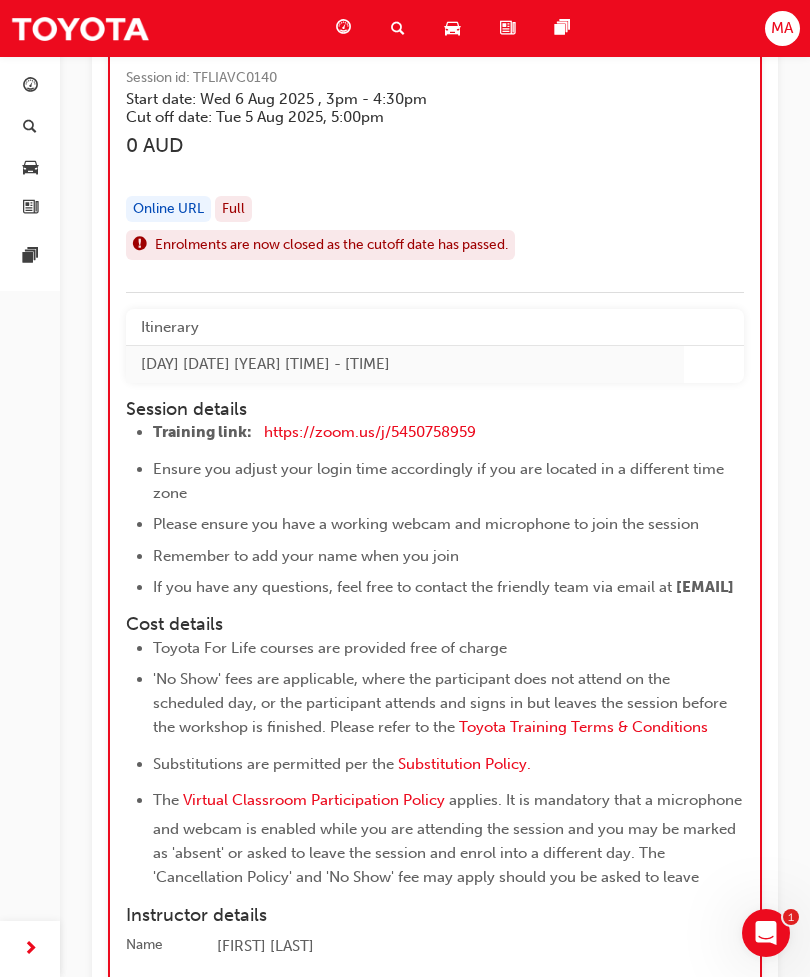 click on "MA" at bounding box center [782, 28] 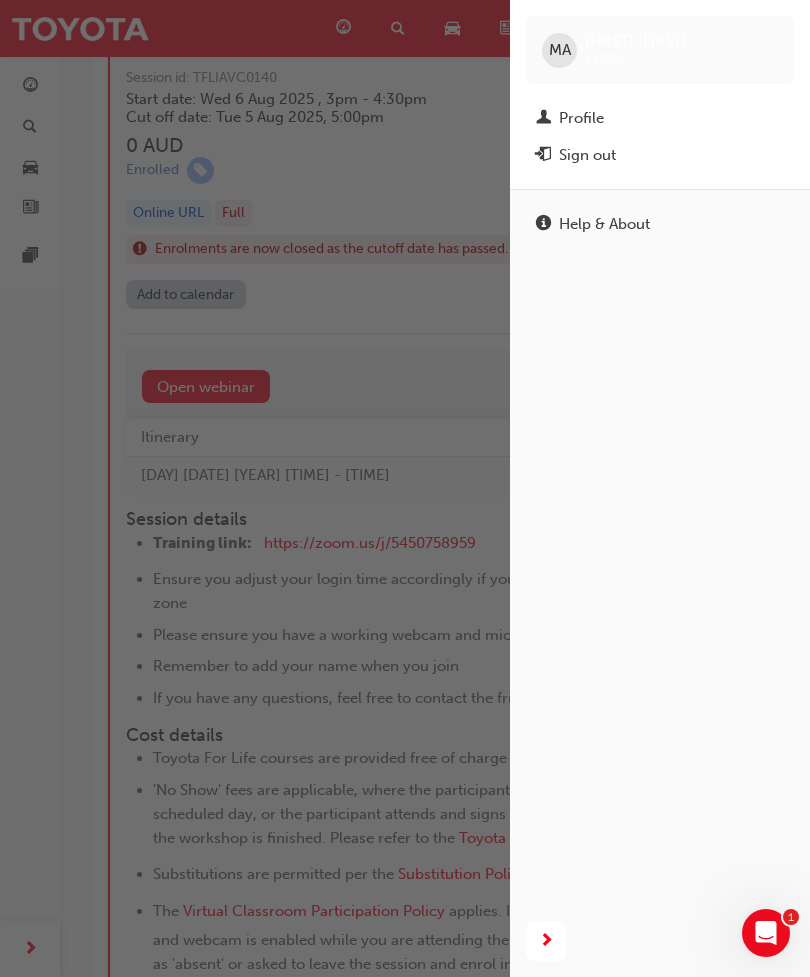 click on "Profile" at bounding box center (660, 118) 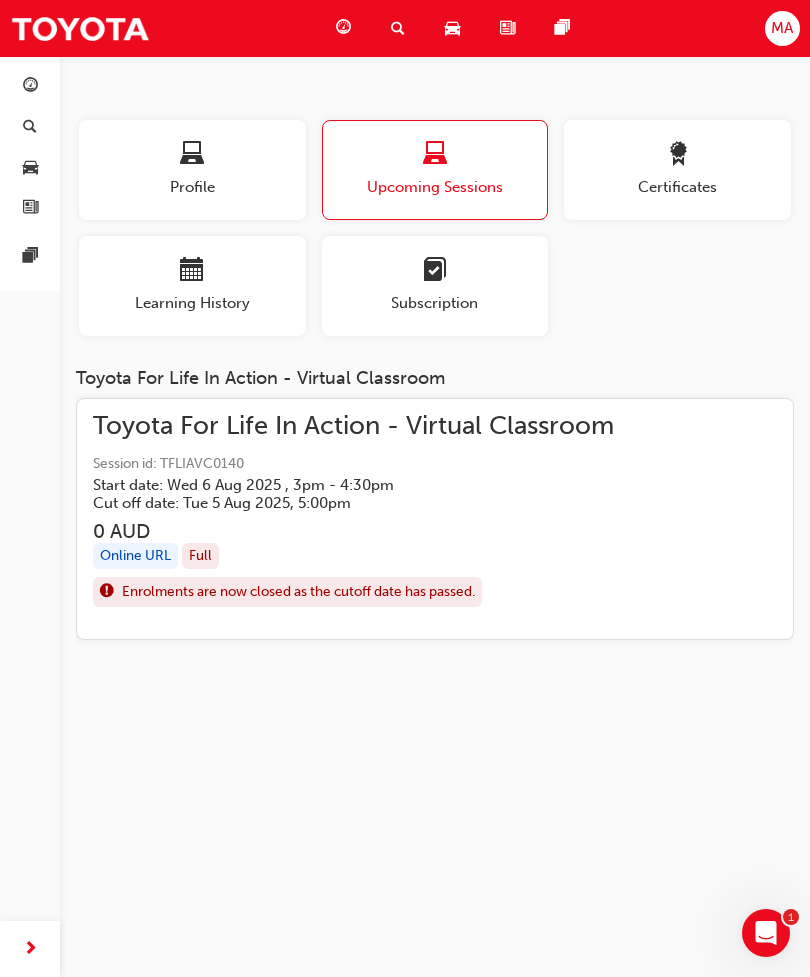 click at bounding box center [192, 155] 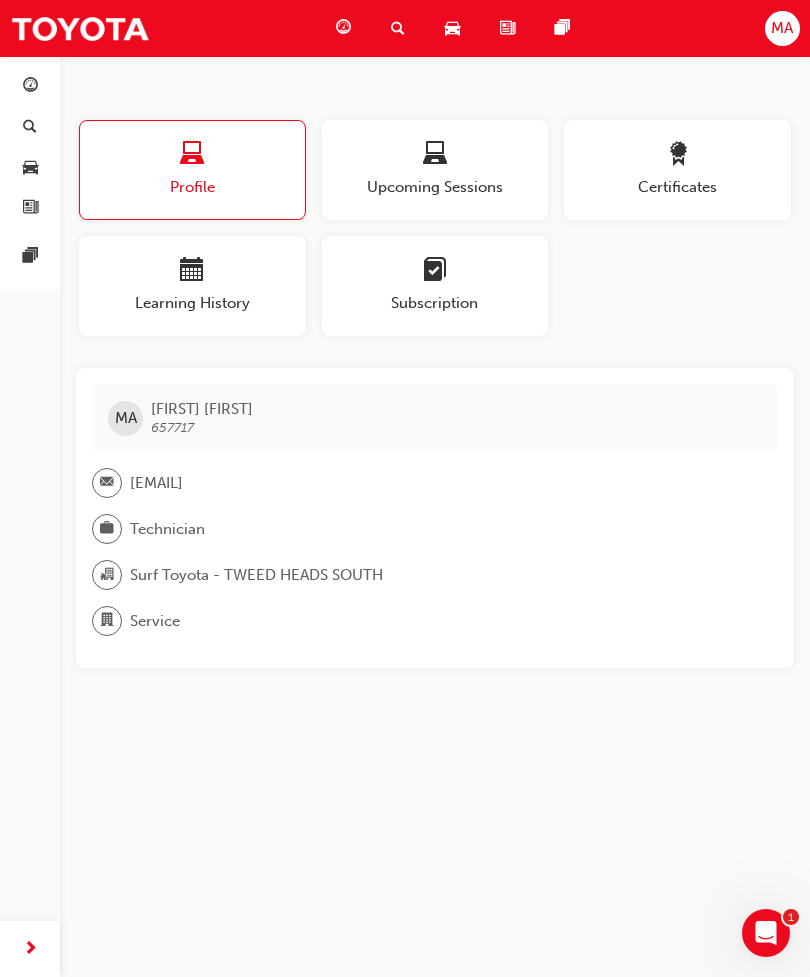 click at bounding box center [192, 273] 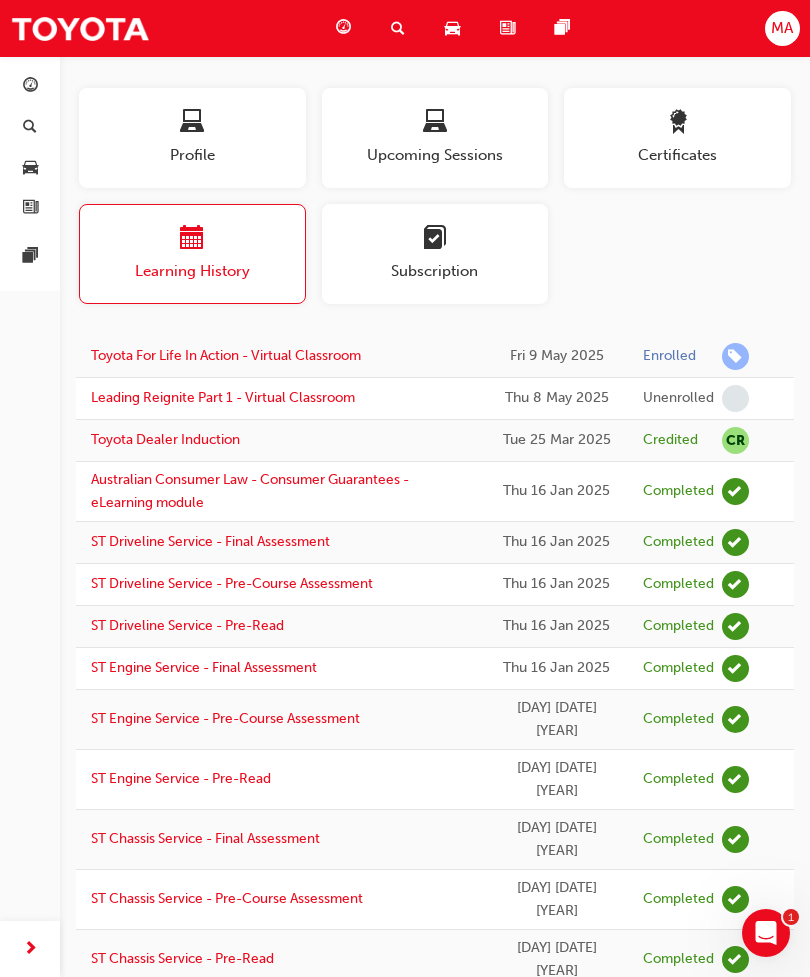 scroll, scrollTop: 0, scrollLeft: 0, axis: both 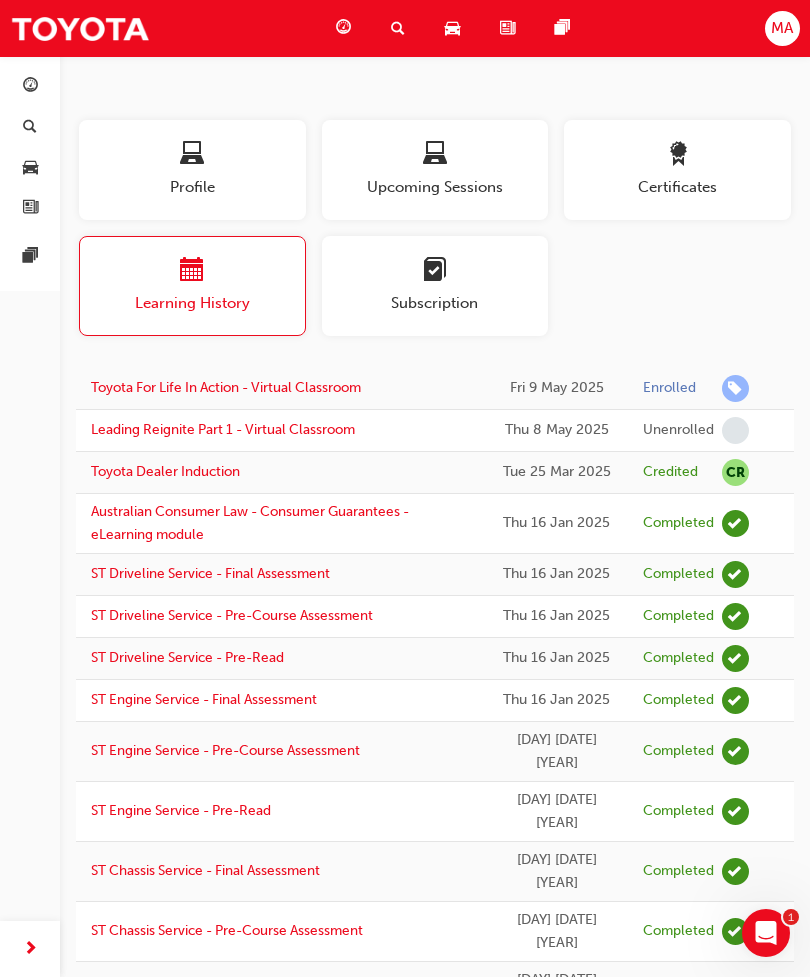 click at bounding box center [192, 157] 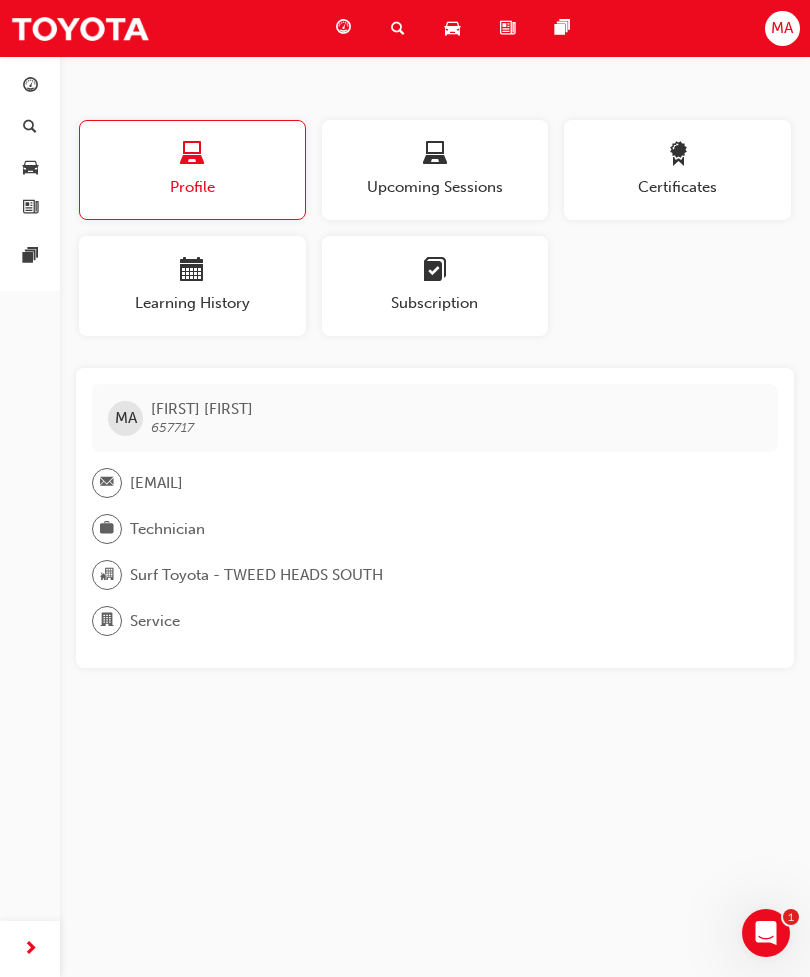 click on "Upcoming Sessions" at bounding box center (435, 170) 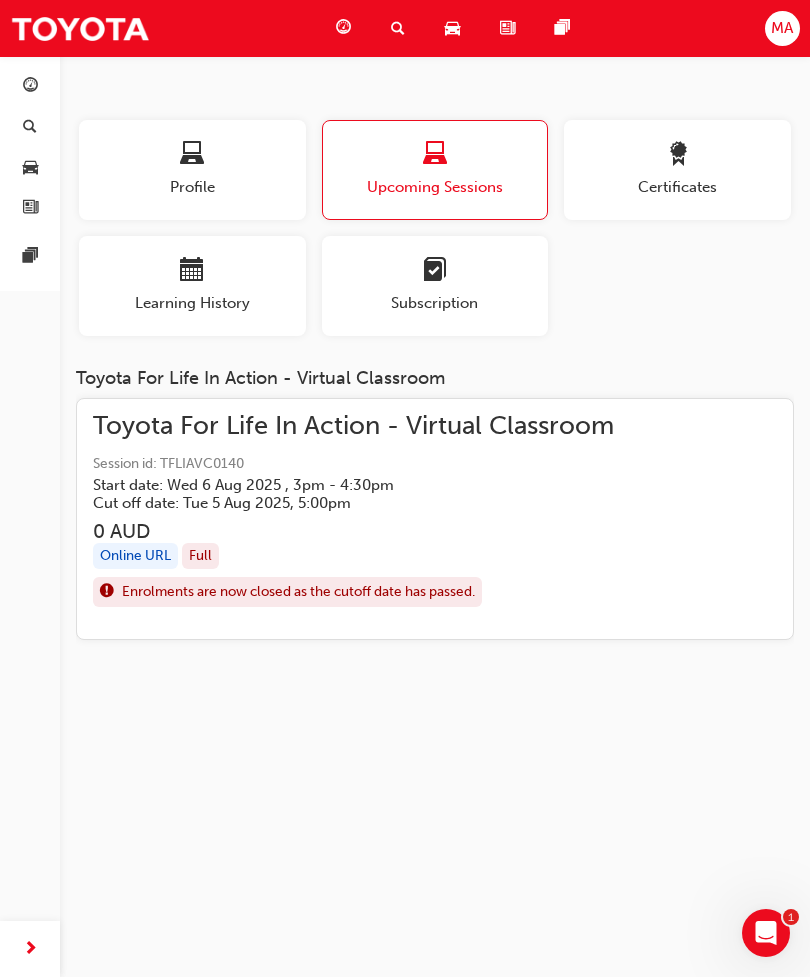 click at bounding box center (192, 157) 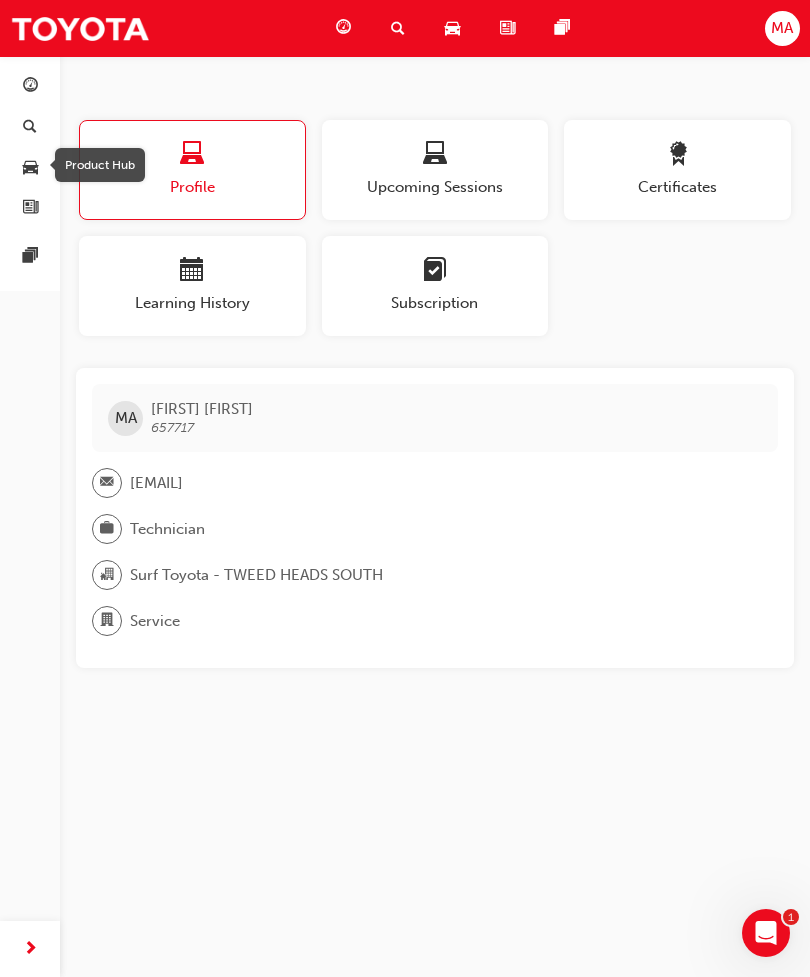 click on "Profile" at bounding box center (192, 187) 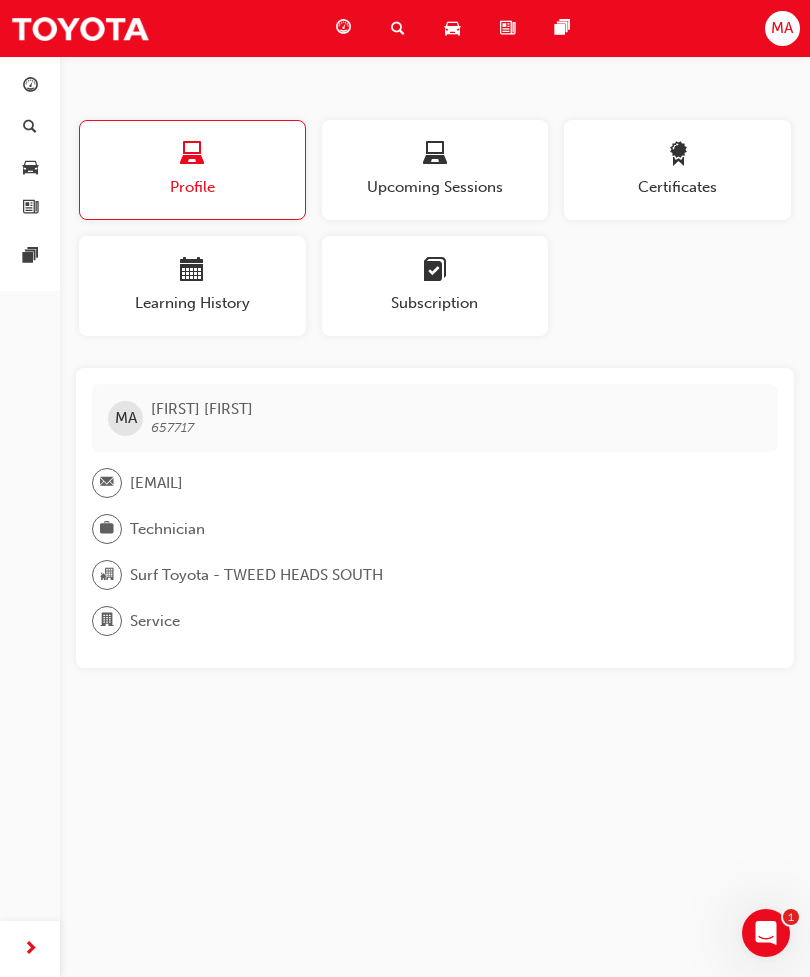 click at bounding box center [343, 28] 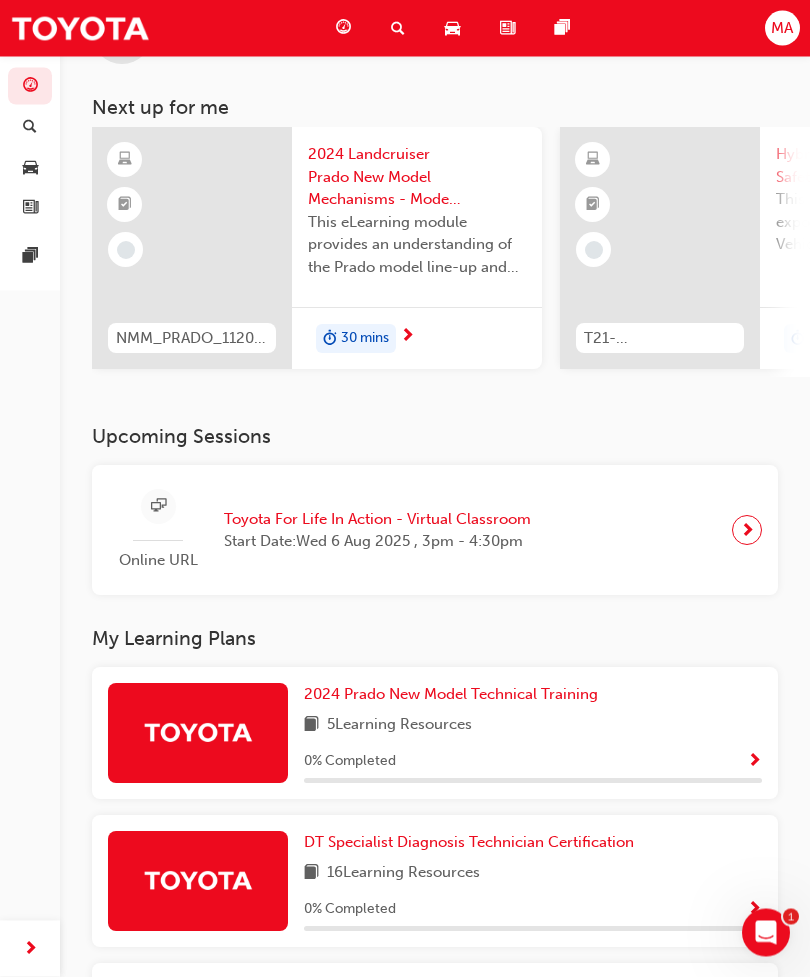 scroll, scrollTop: 0, scrollLeft: 0, axis: both 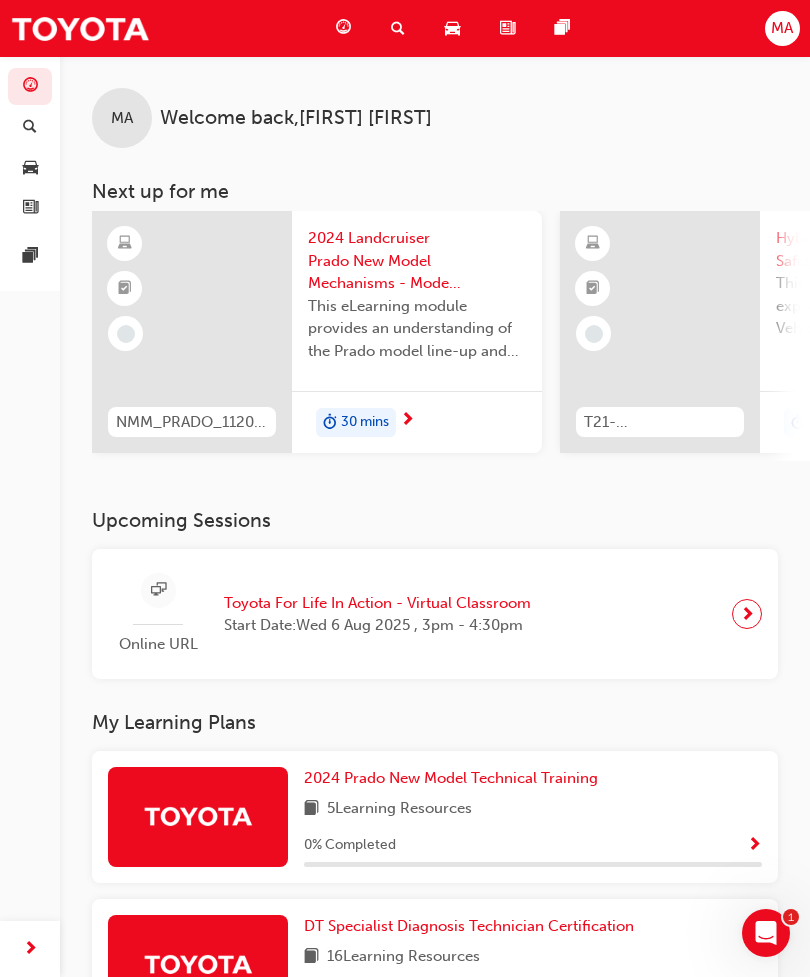 click at bounding box center (398, 28) 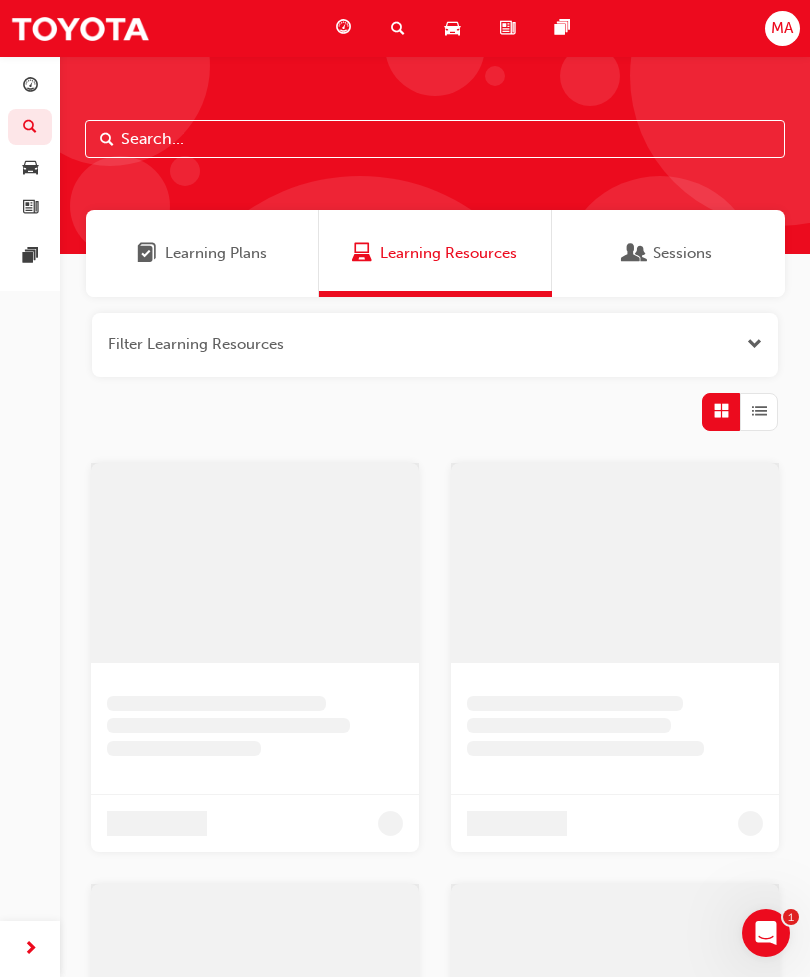 click at bounding box center (435, 139) 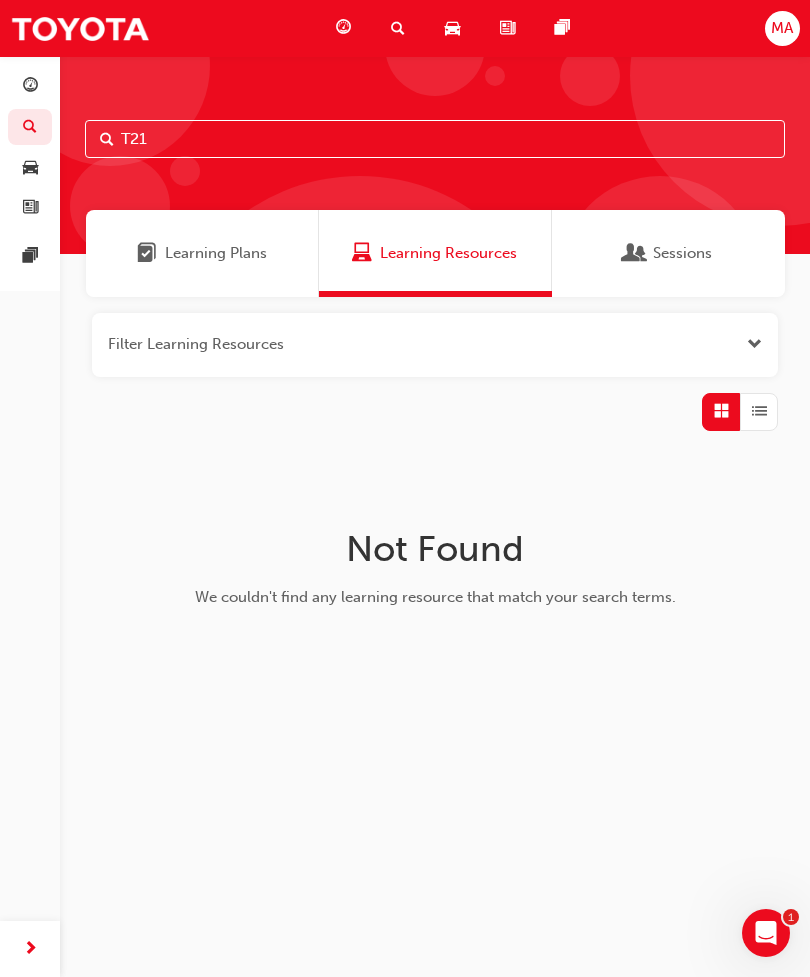 click on "T21" at bounding box center [435, 139] 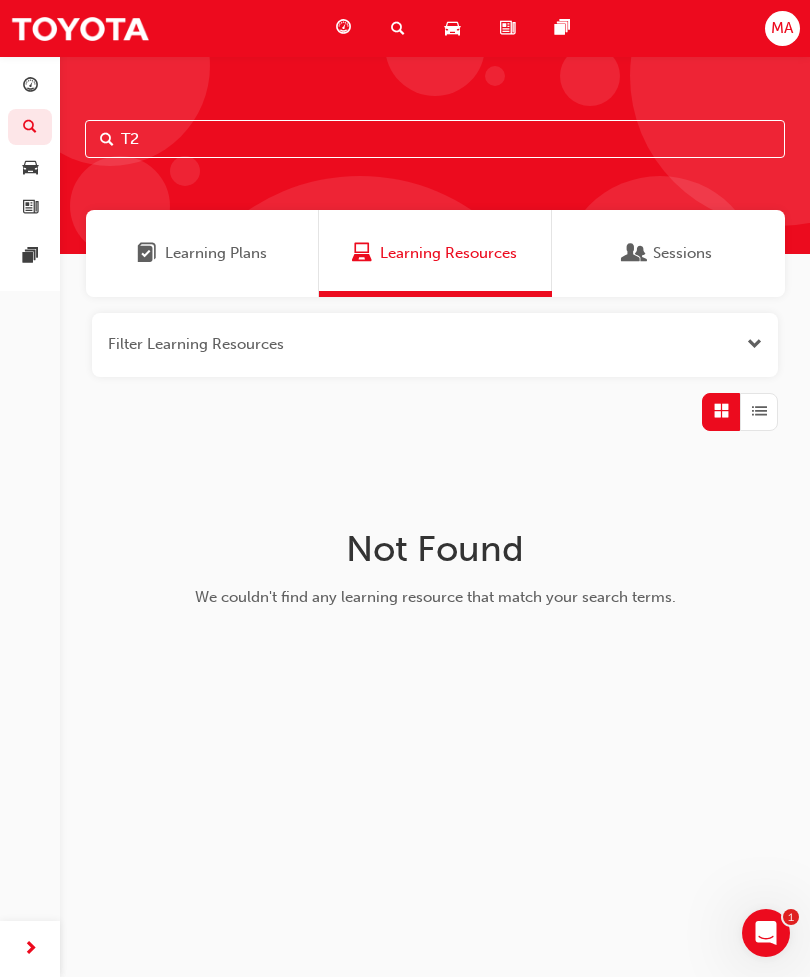 type on "T" 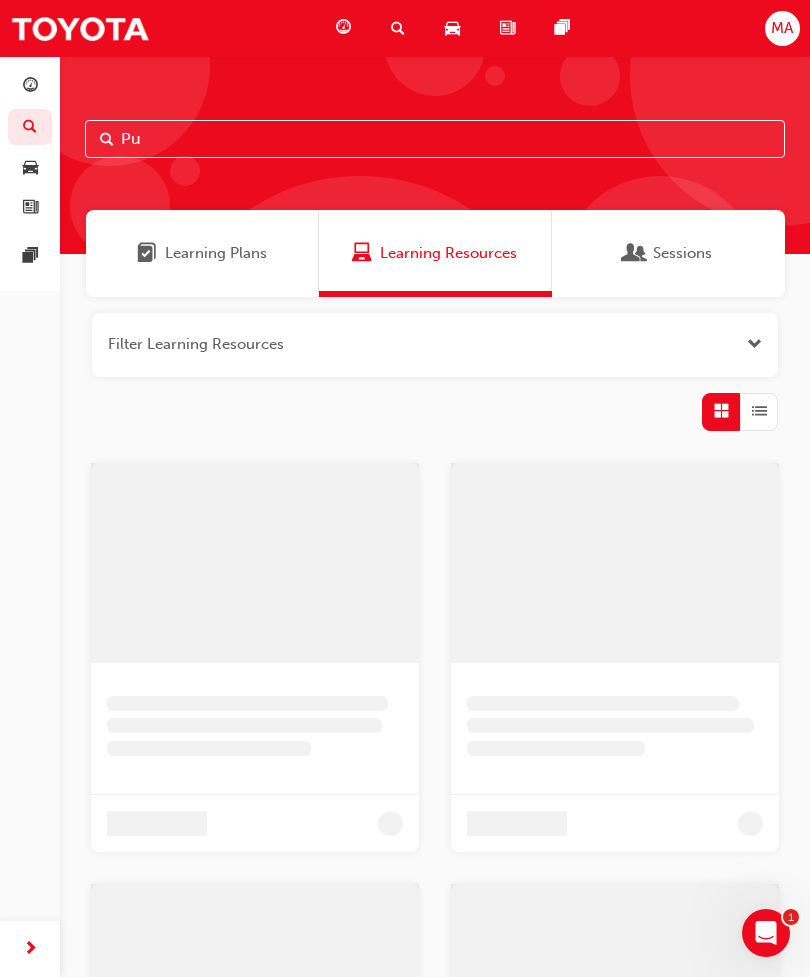 type on "P" 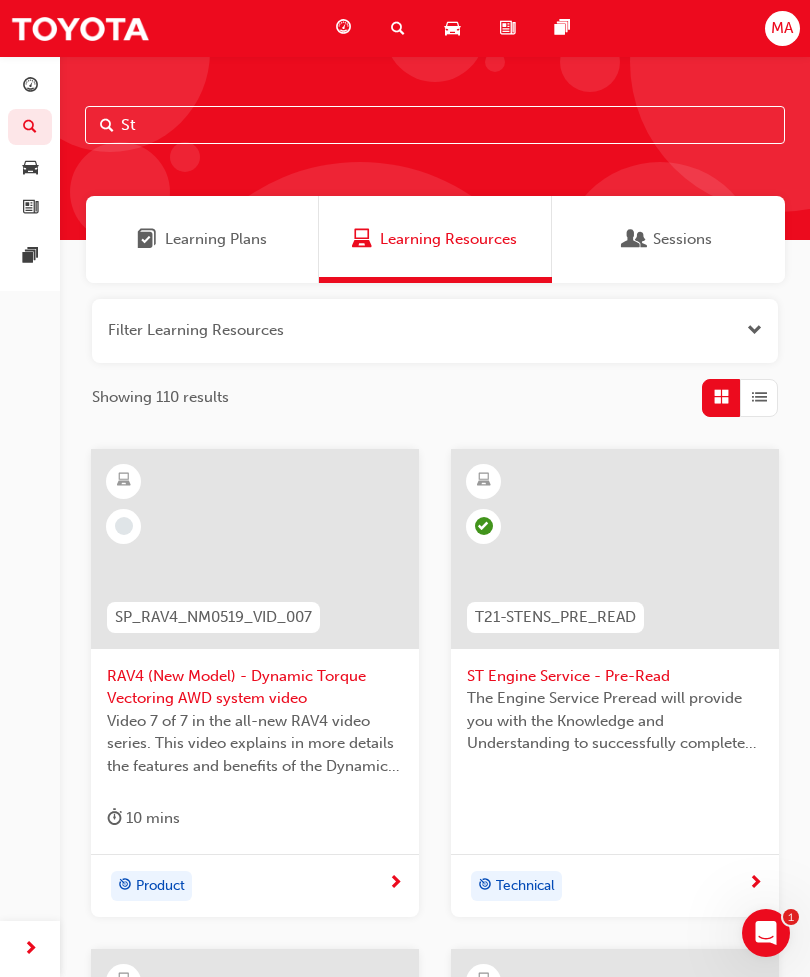 scroll, scrollTop: 30, scrollLeft: 0, axis: vertical 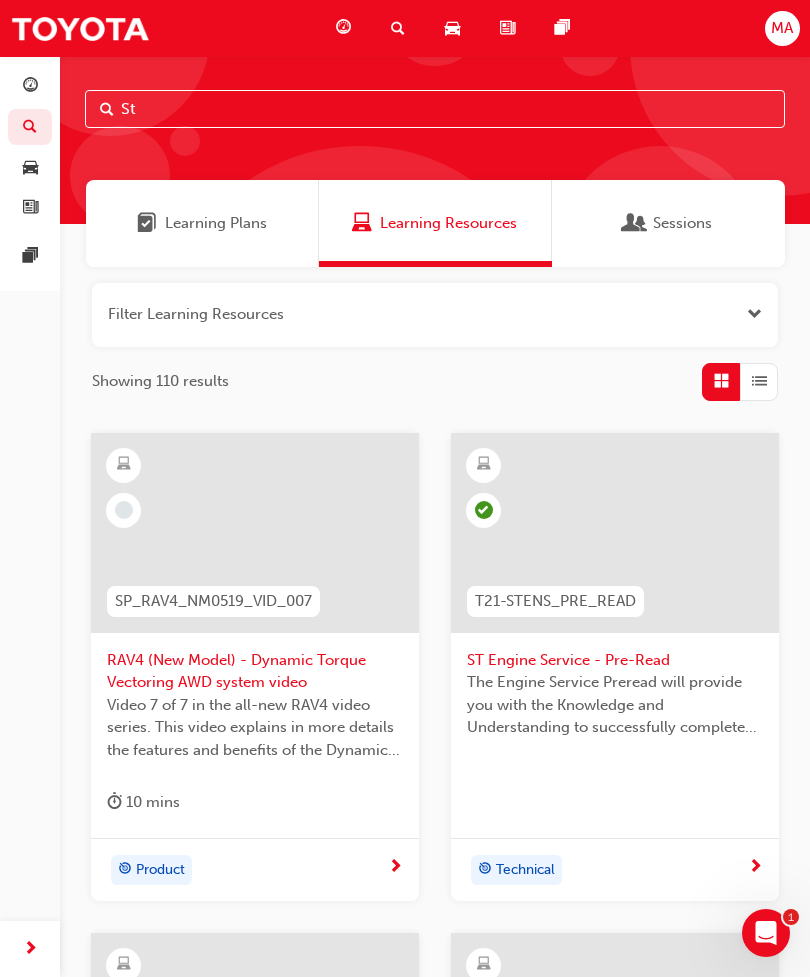 click on "St" at bounding box center [435, 109] 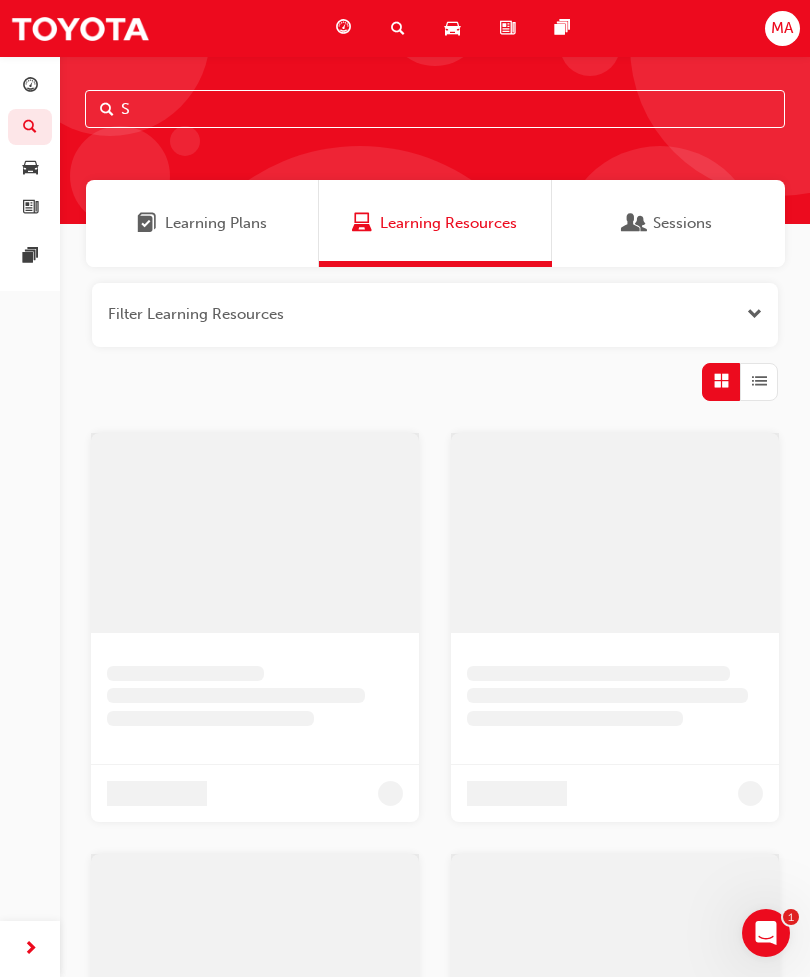 scroll, scrollTop: 0, scrollLeft: 0, axis: both 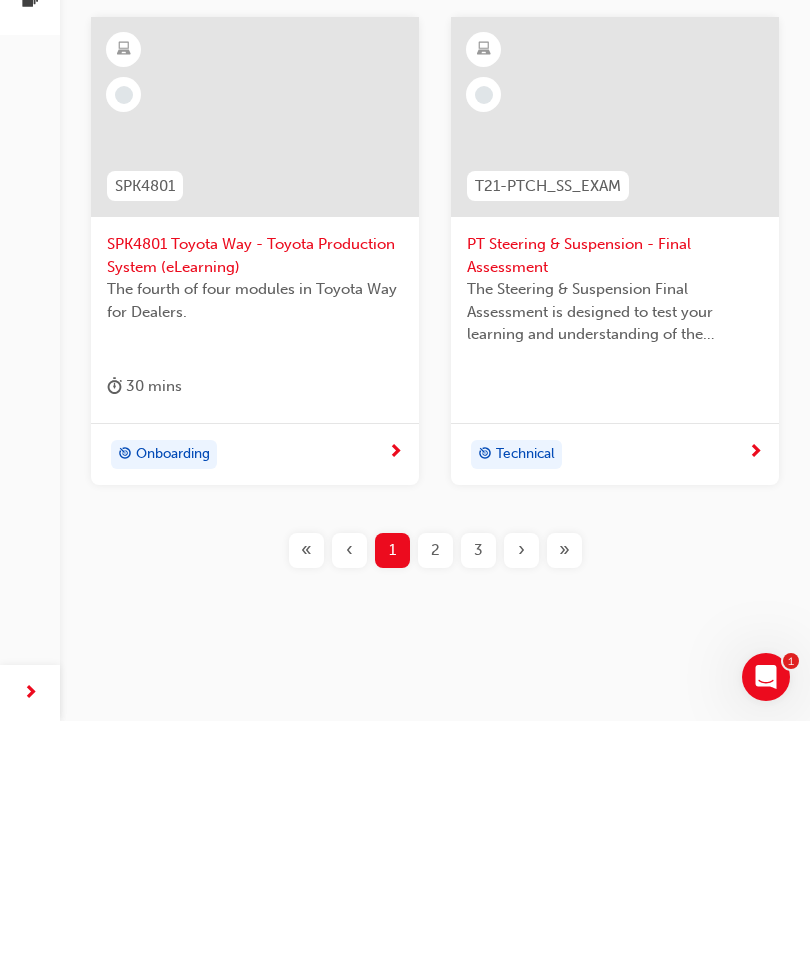 type on "ST" 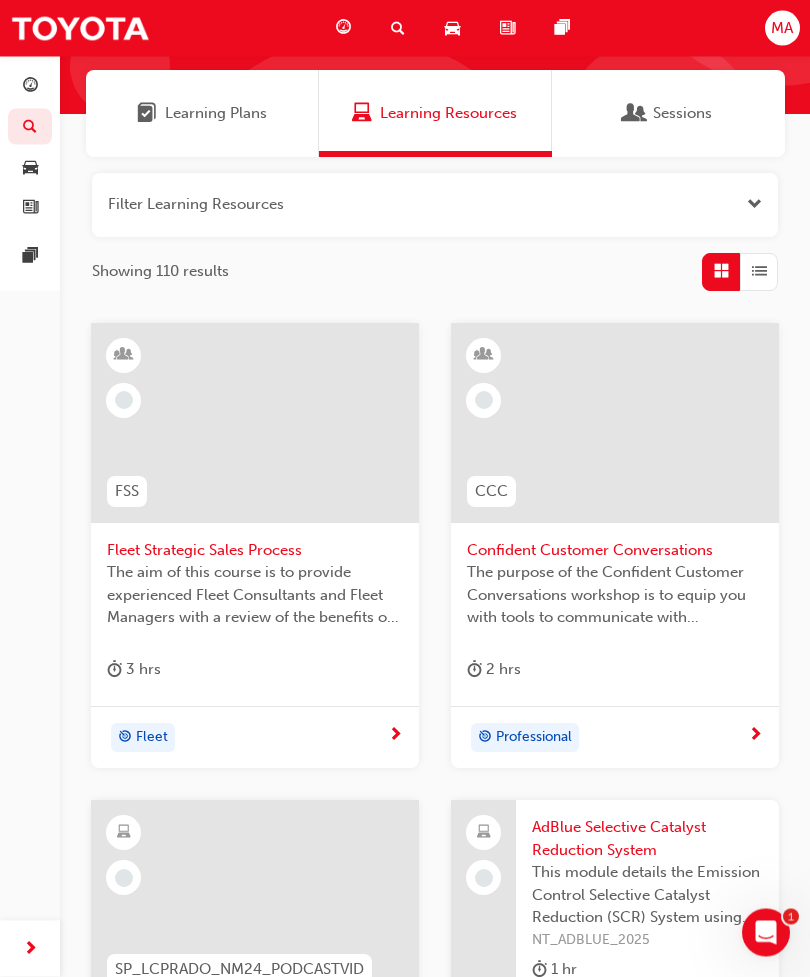 scroll, scrollTop: 119, scrollLeft: 0, axis: vertical 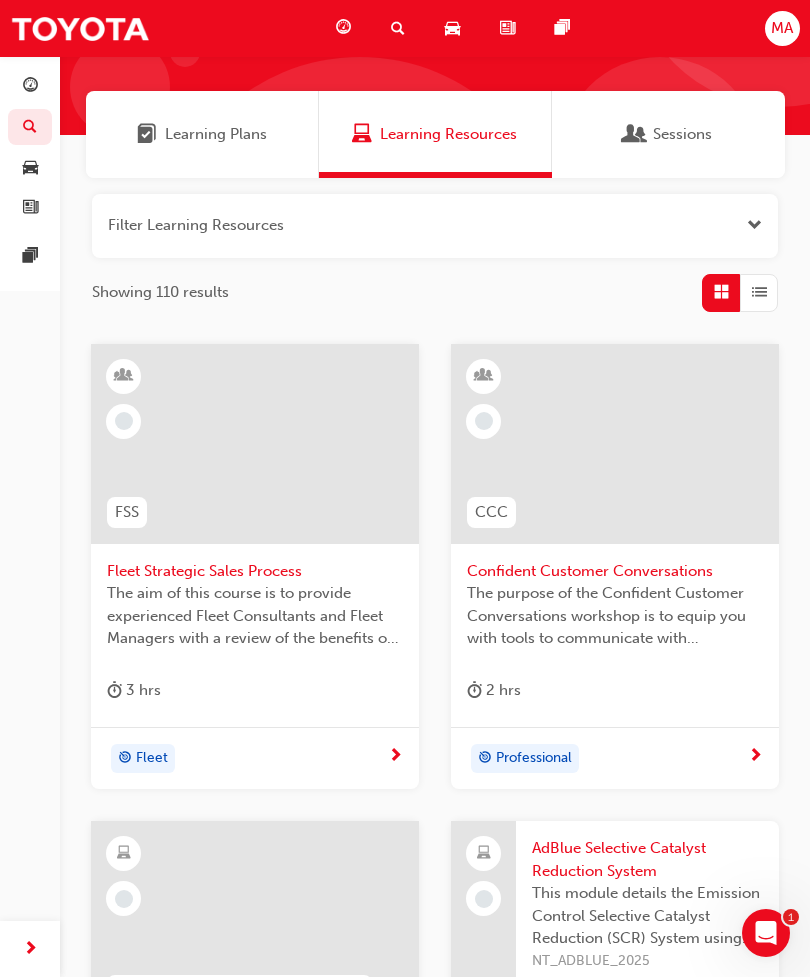 click on "MA" at bounding box center (782, 28) 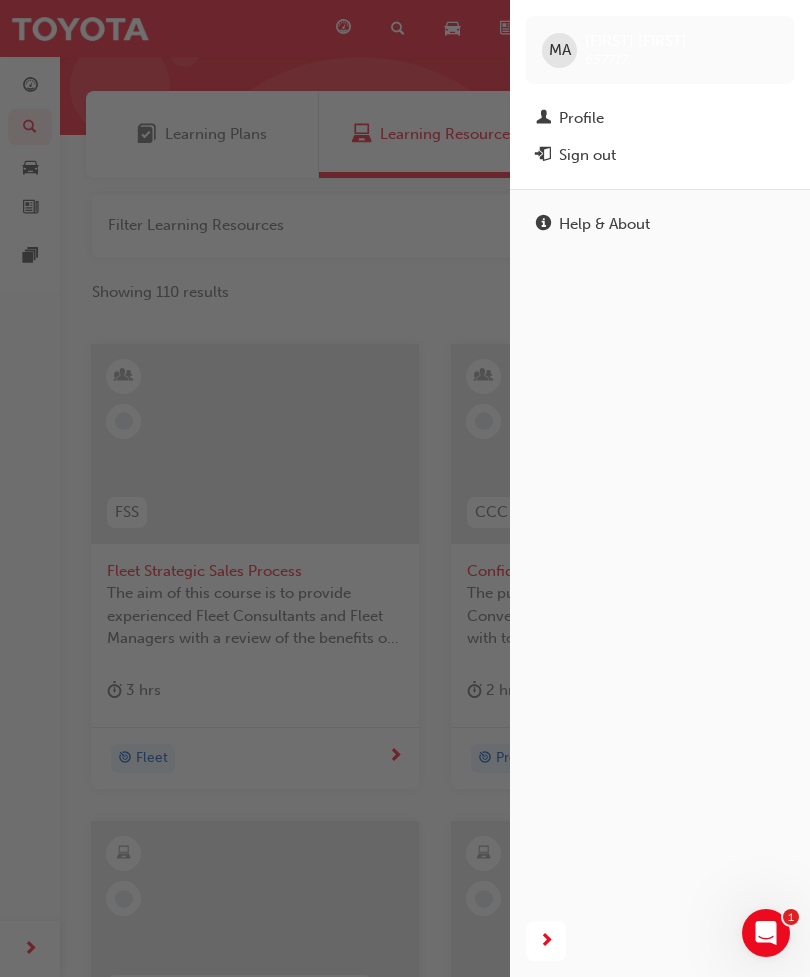 click on "[FIRST] [LAST] 657717" at bounding box center (660, 50) 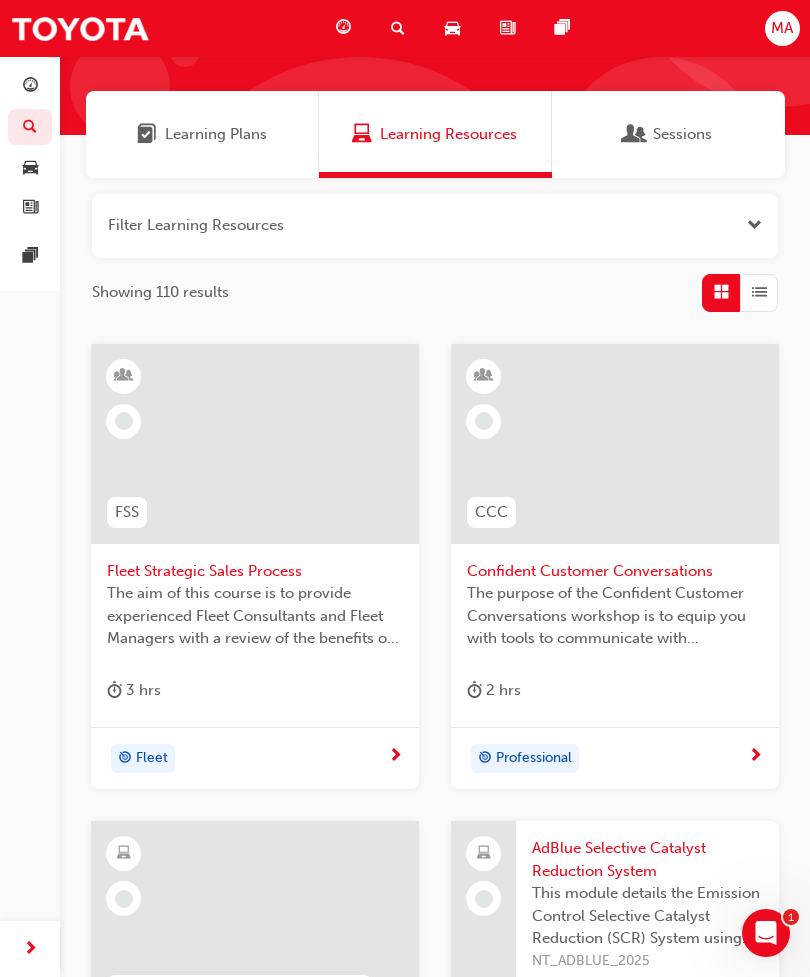 click on "MA" at bounding box center [782, 28] 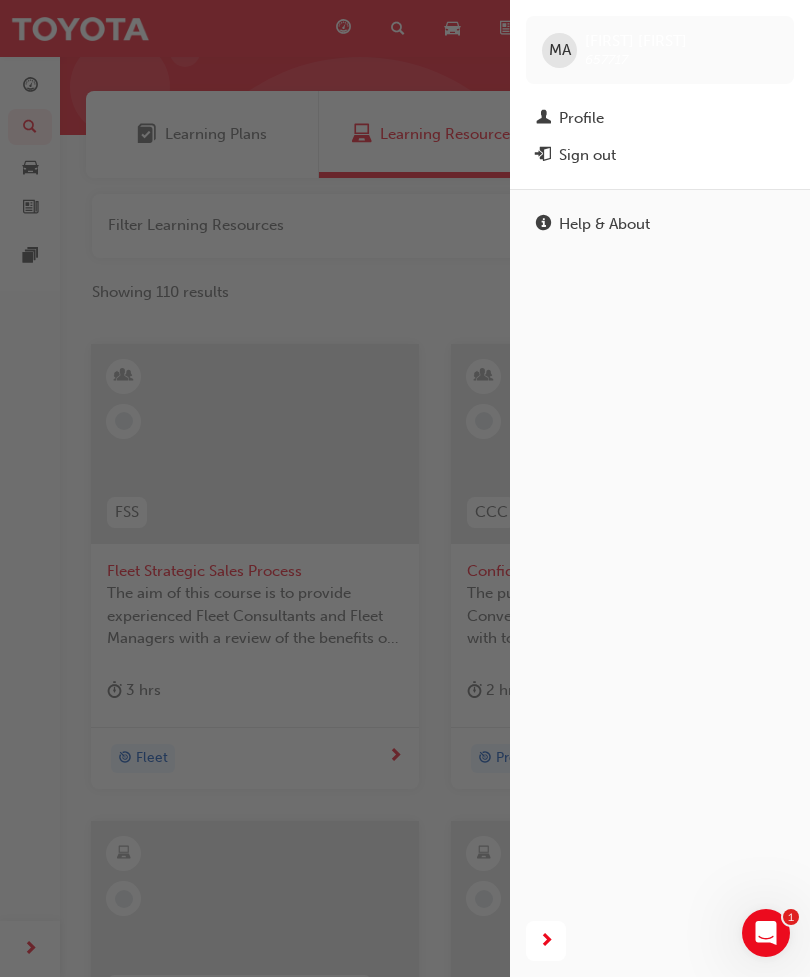 click on "Profile" at bounding box center (660, 118) 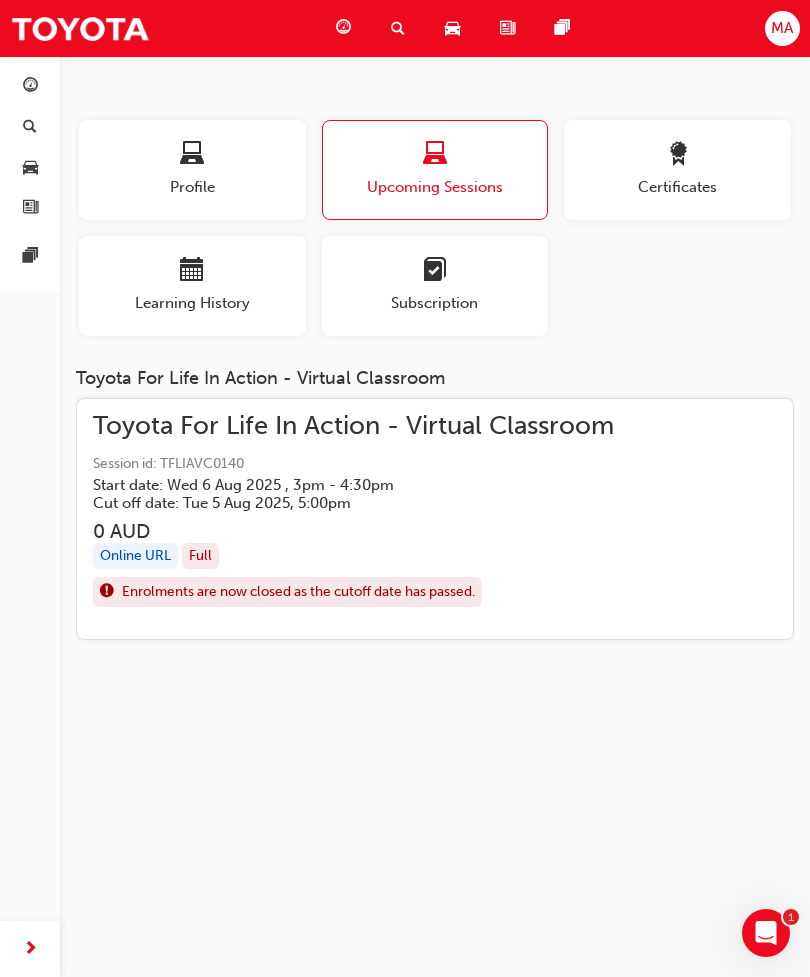 click on "Learning History" at bounding box center (192, 303) 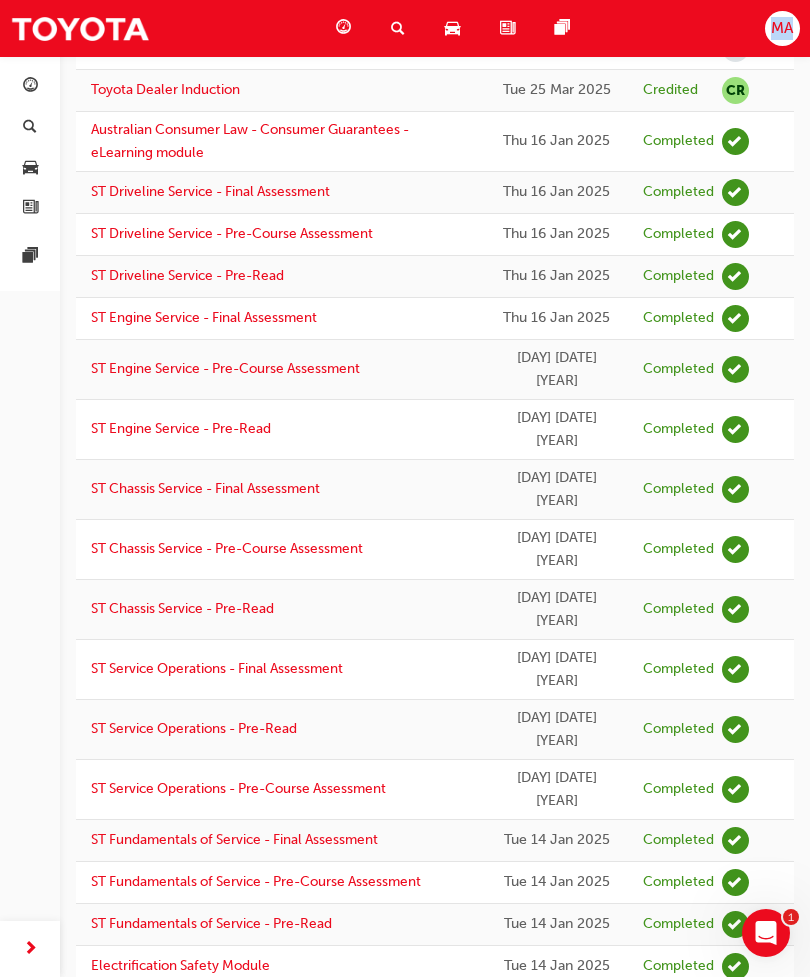 scroll, scrollTop: 382, scrollLeft: 0, axis: vertical 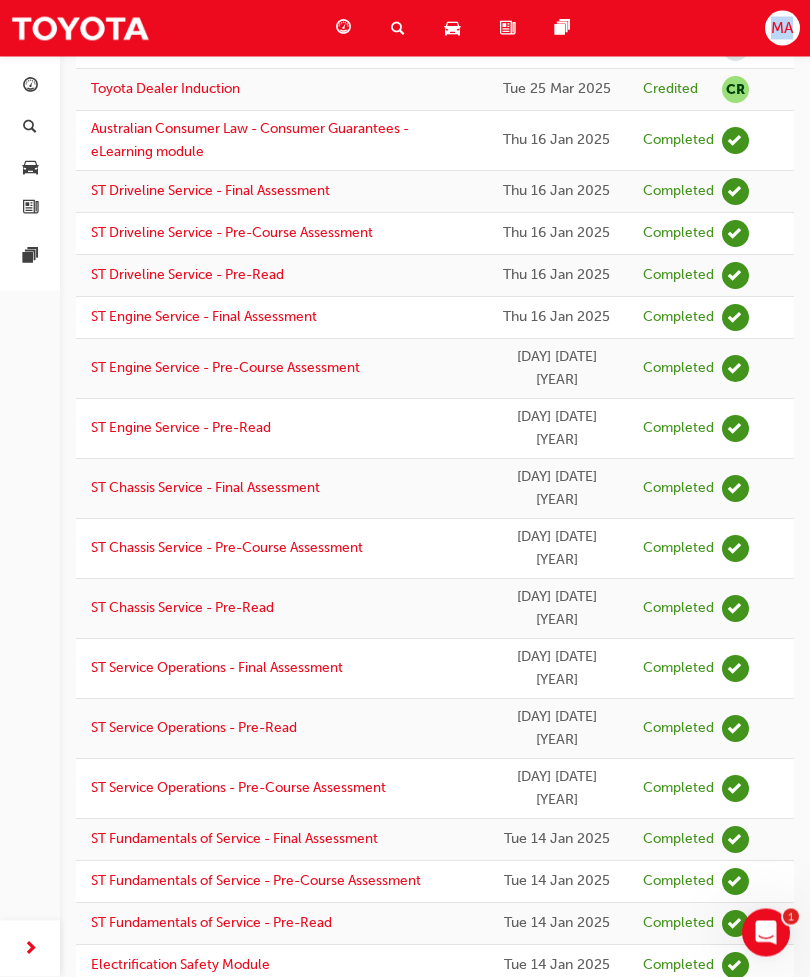 click on "MA" at bounding box center [782, 28] 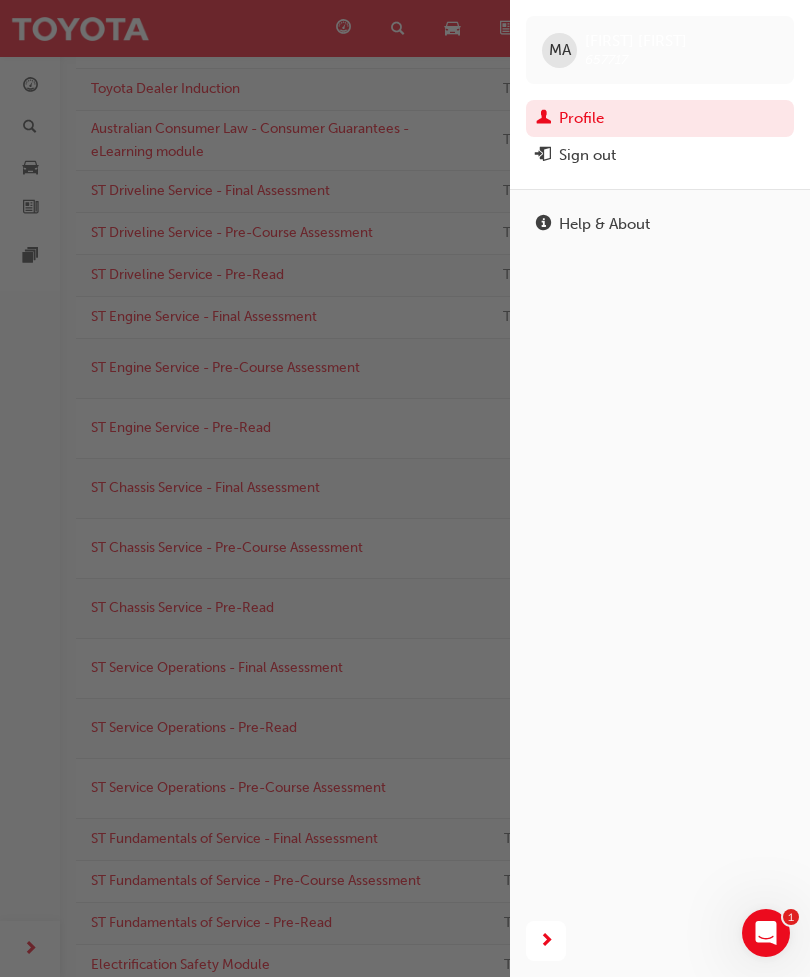 click on "MA" at bounding box center [560, 50] 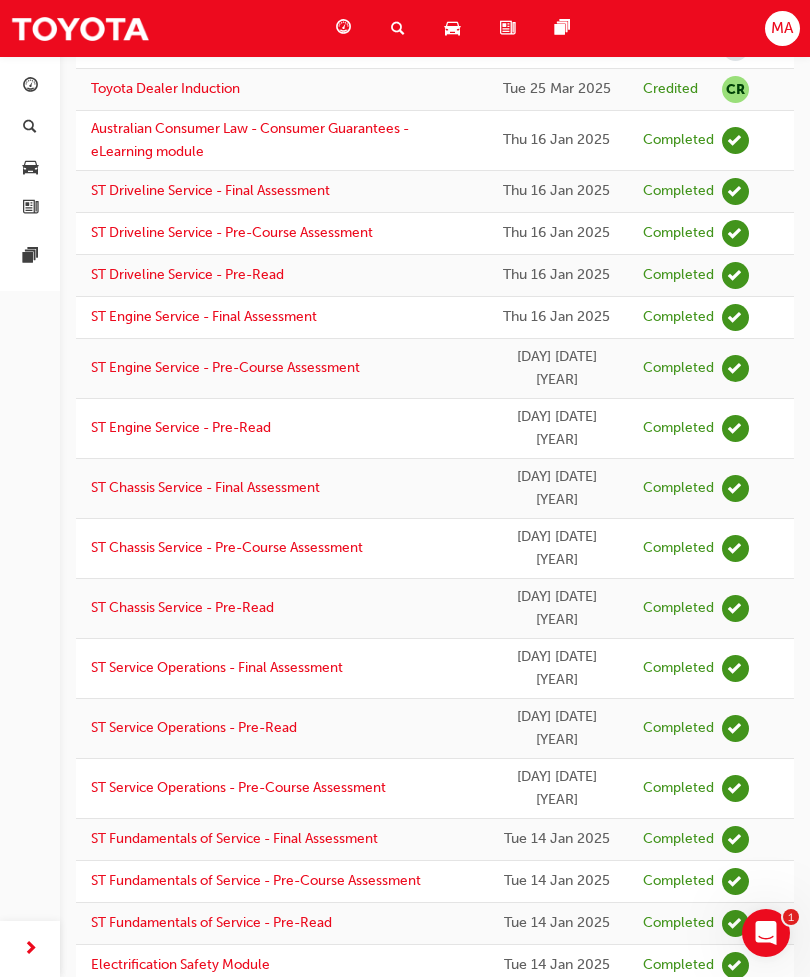 click on "MA" at bounding box center [782, 28] 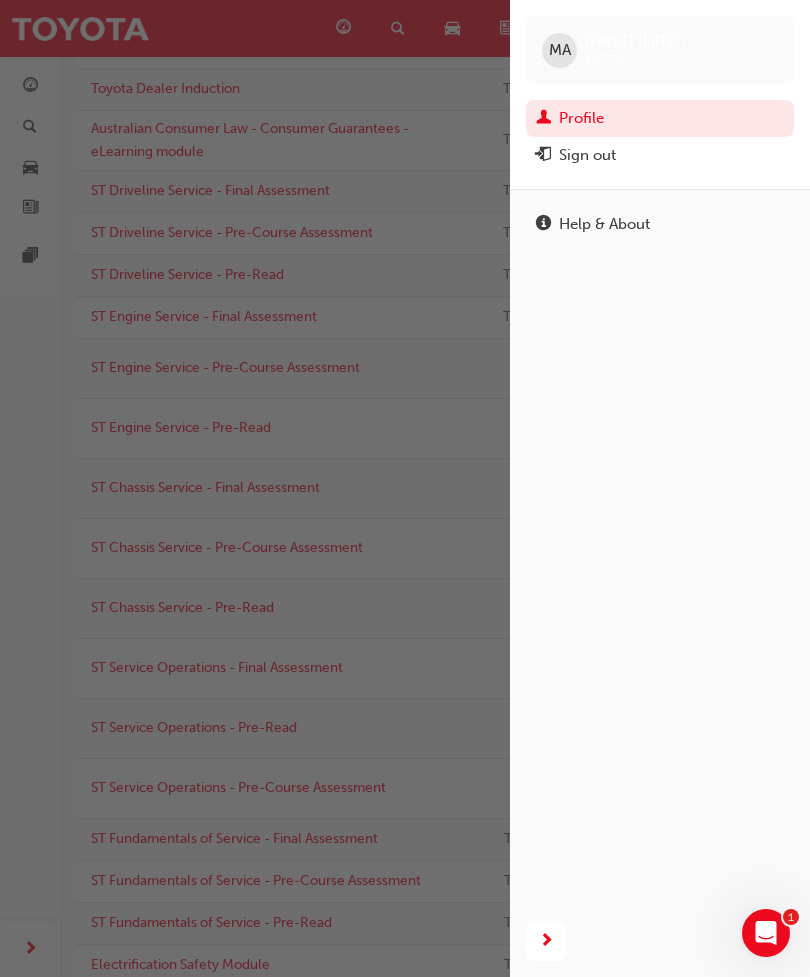 click on "Profile" at bounding box center [660, 118] 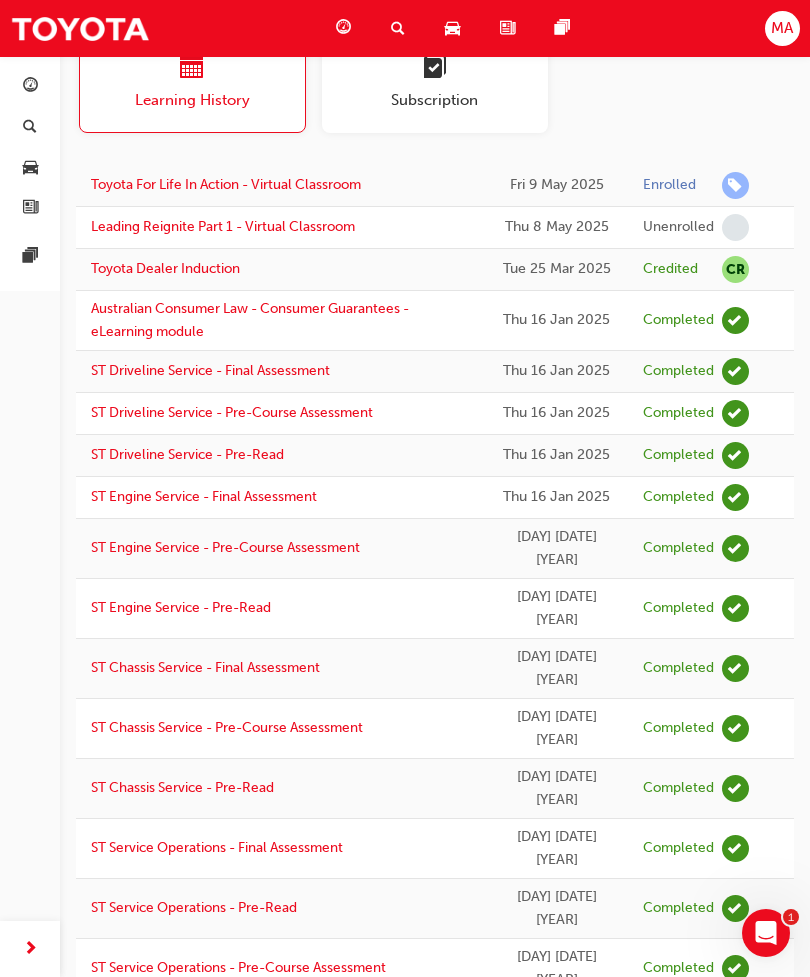 scroll, scrollTop: 0, scrollLeft: 0, axis: both 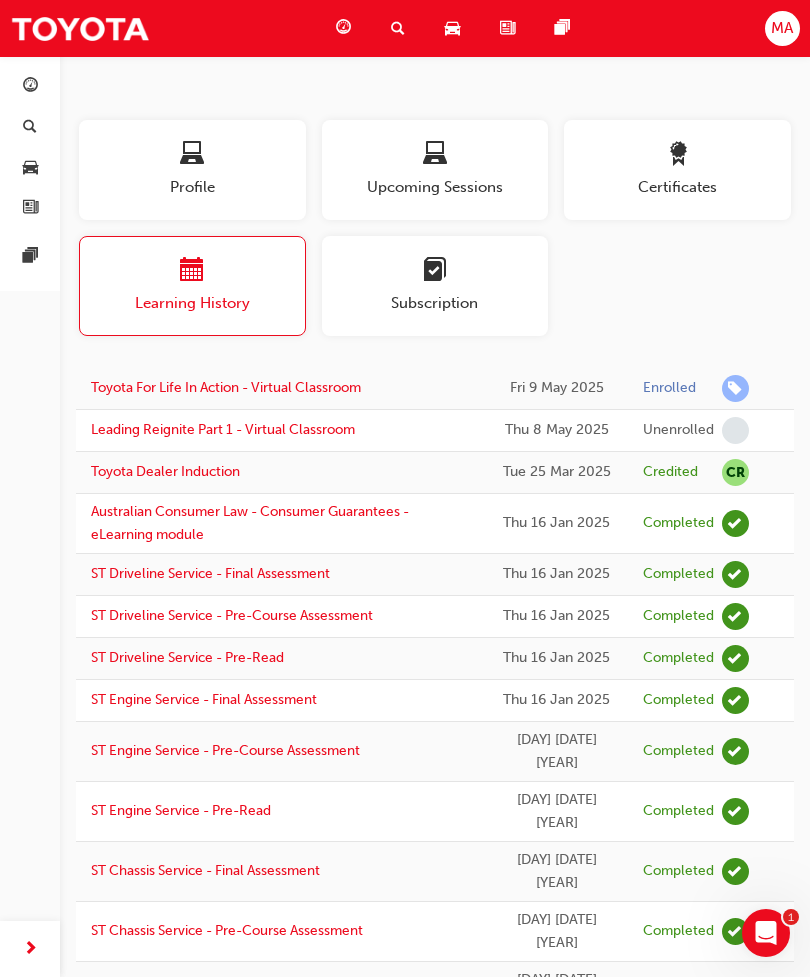 click at bounding box center (192, 157) 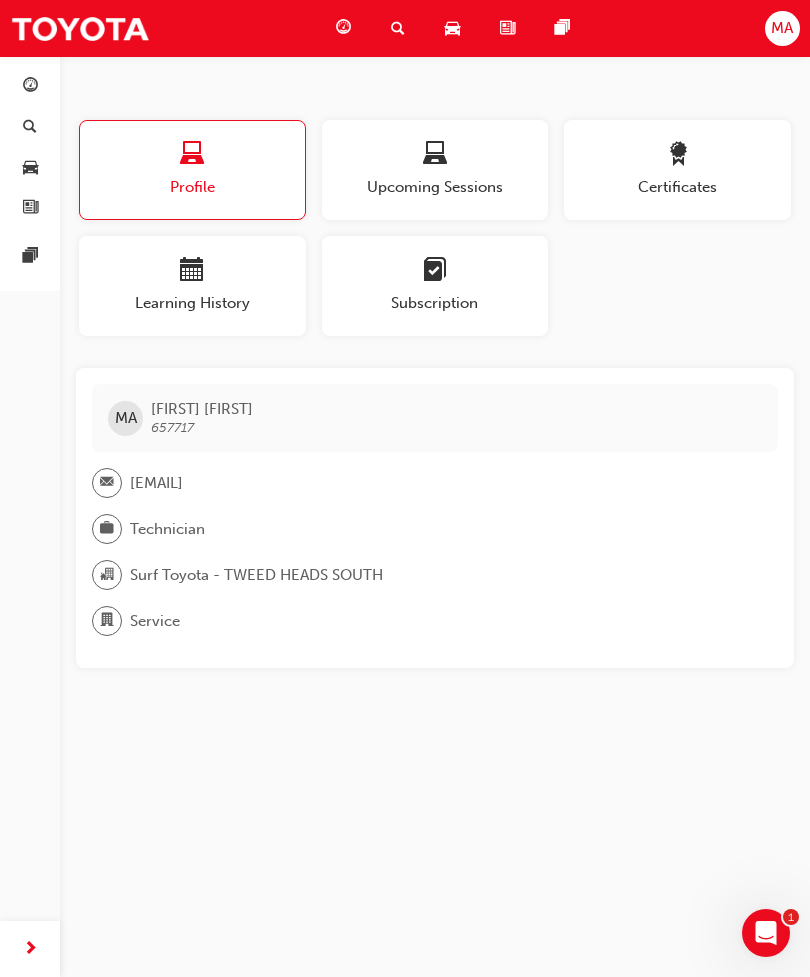 click on "MA" at bounding box center (782, 28) 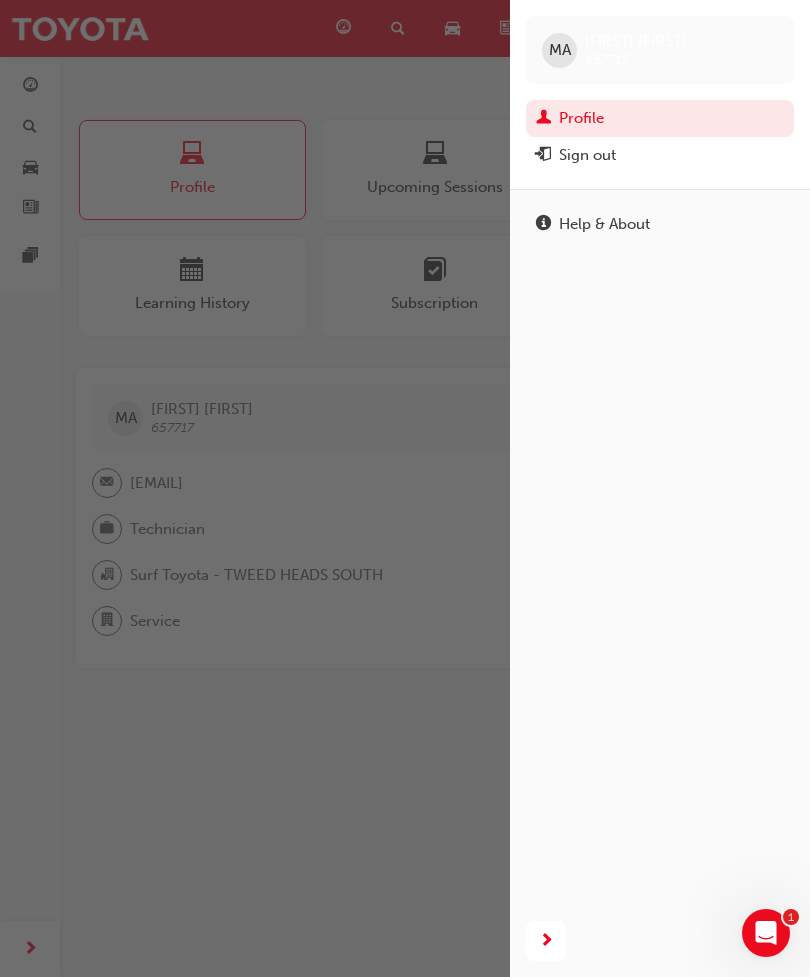 click at bounding box center (255, 488) 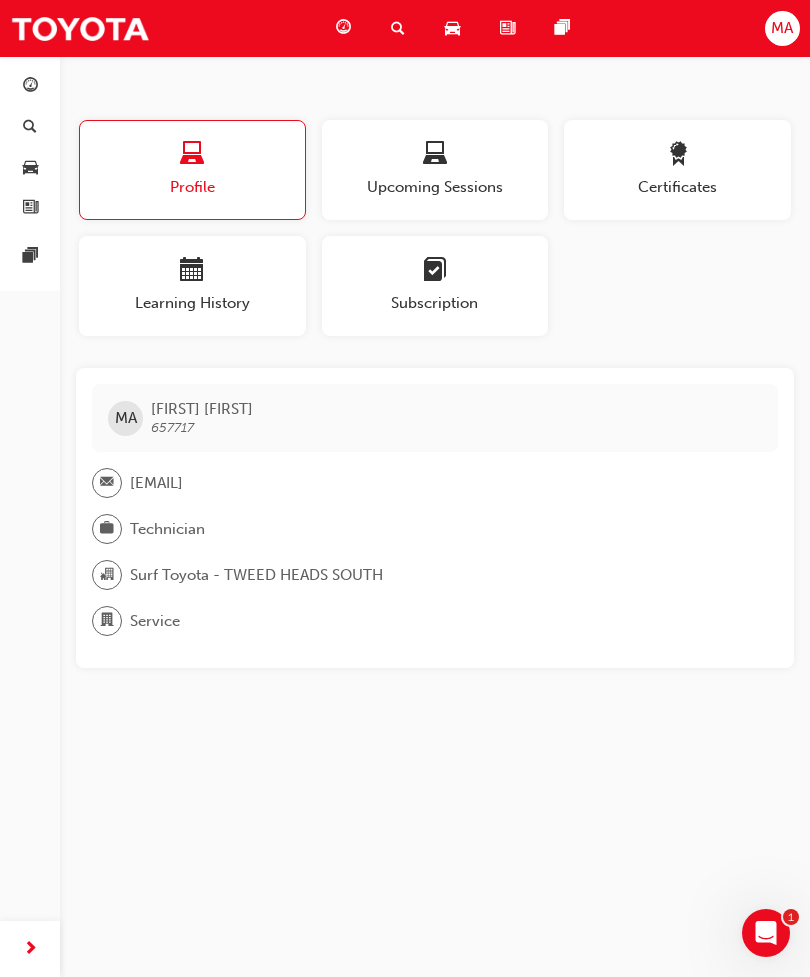 click on "Learning History" at bounding box center (192, 303) 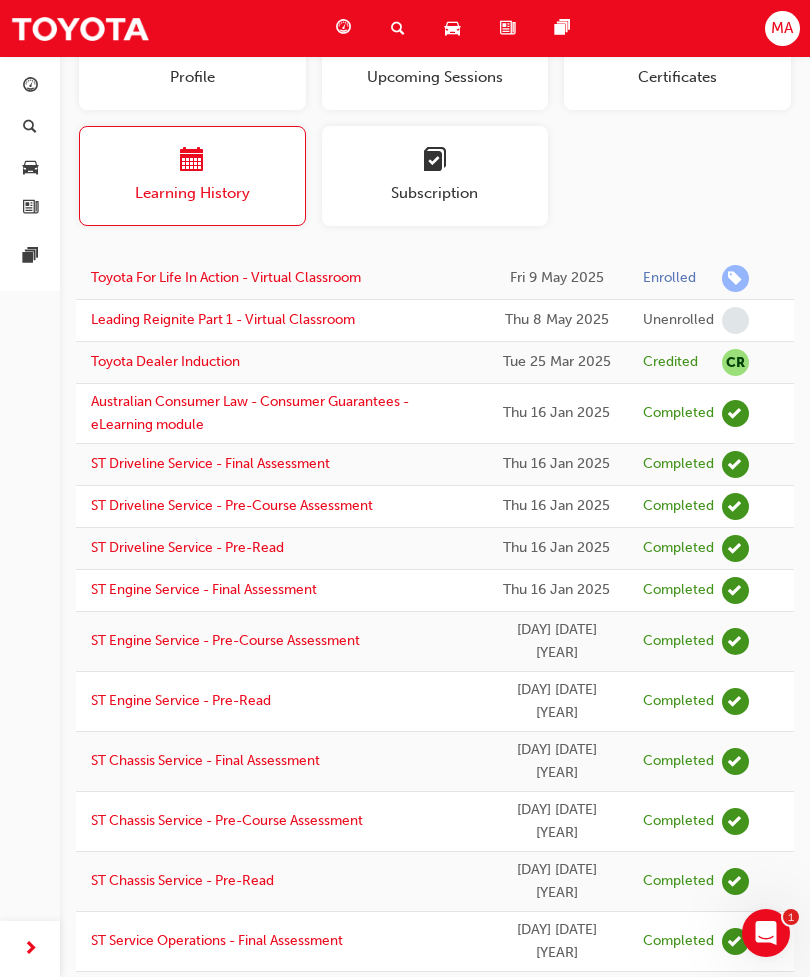 scroll, scrollTop: 0, scrollLeft: 0, axis: both 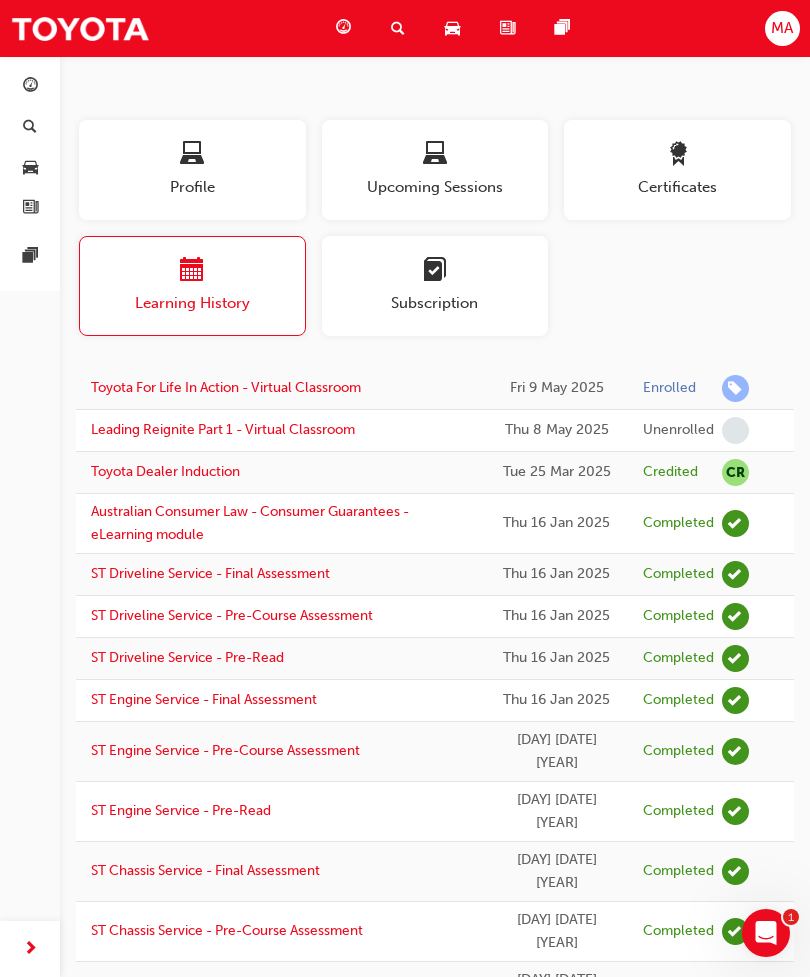 click on "Profile" at bounding box center [192, 187] 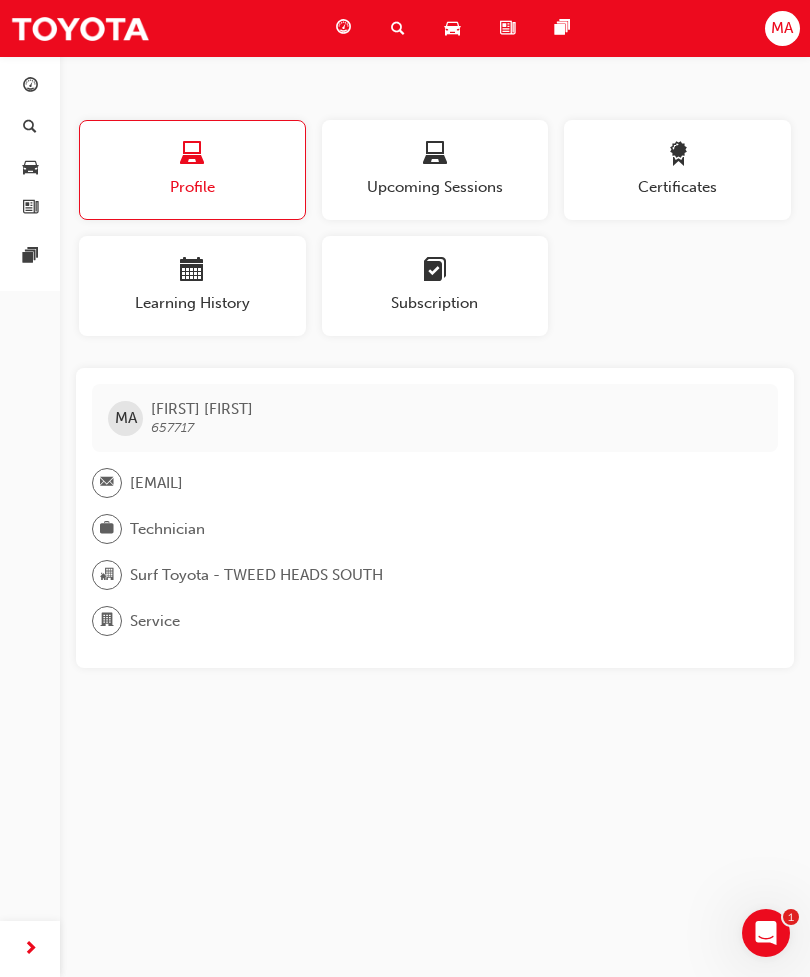 click on "Upcoming Sessions" at bounding box center (435, 187) 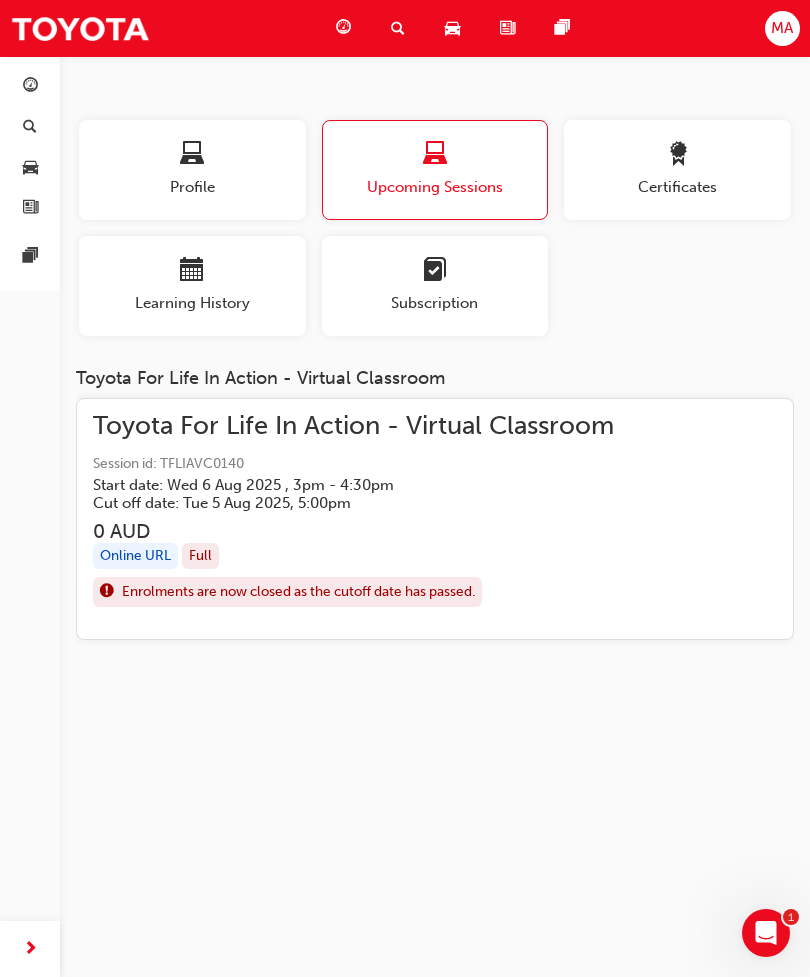 click on "Toyota For Life In Action - Virtual Classroom" at bounding box center [435, 426] 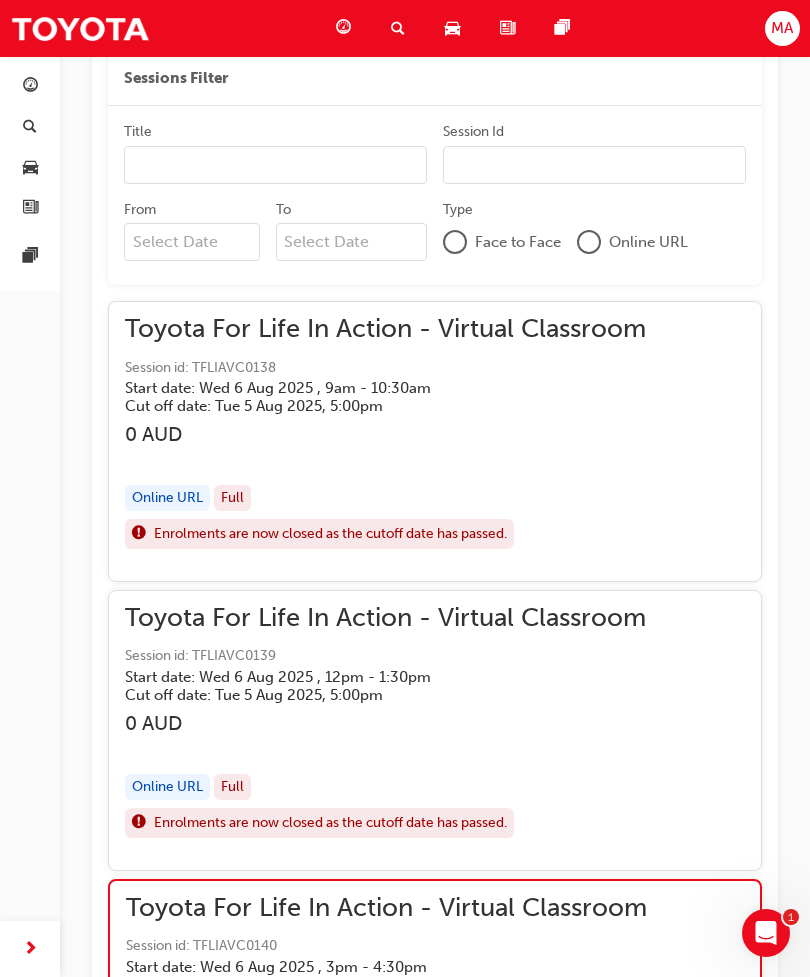 scroll, scrollTop: 1622, scrollLeft: 0, axis: vertical 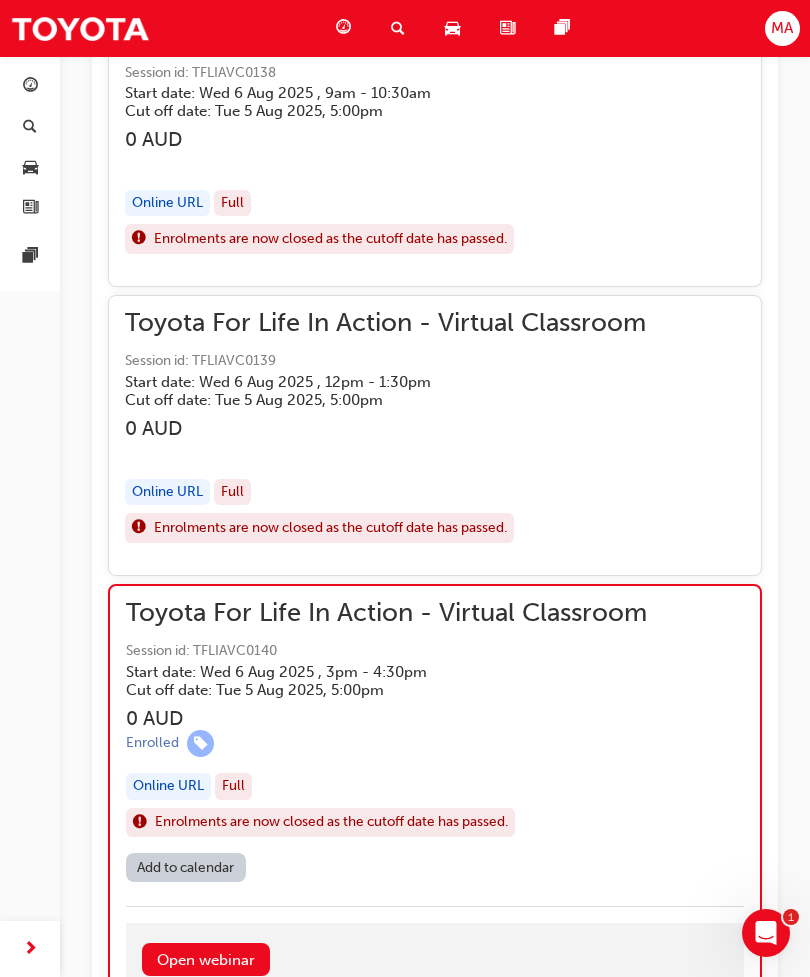 click on "Open webinar" at bounding box center (206, 959) 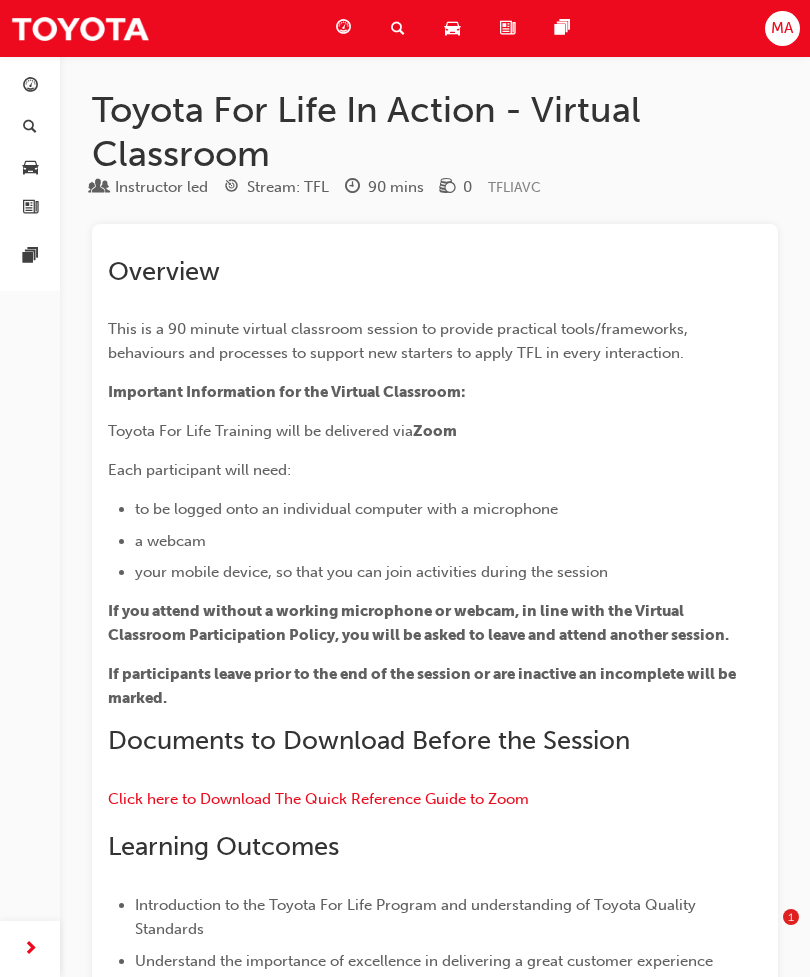 scroll, scrollTop: 1885, scrollLeft: 0, axis: vertical 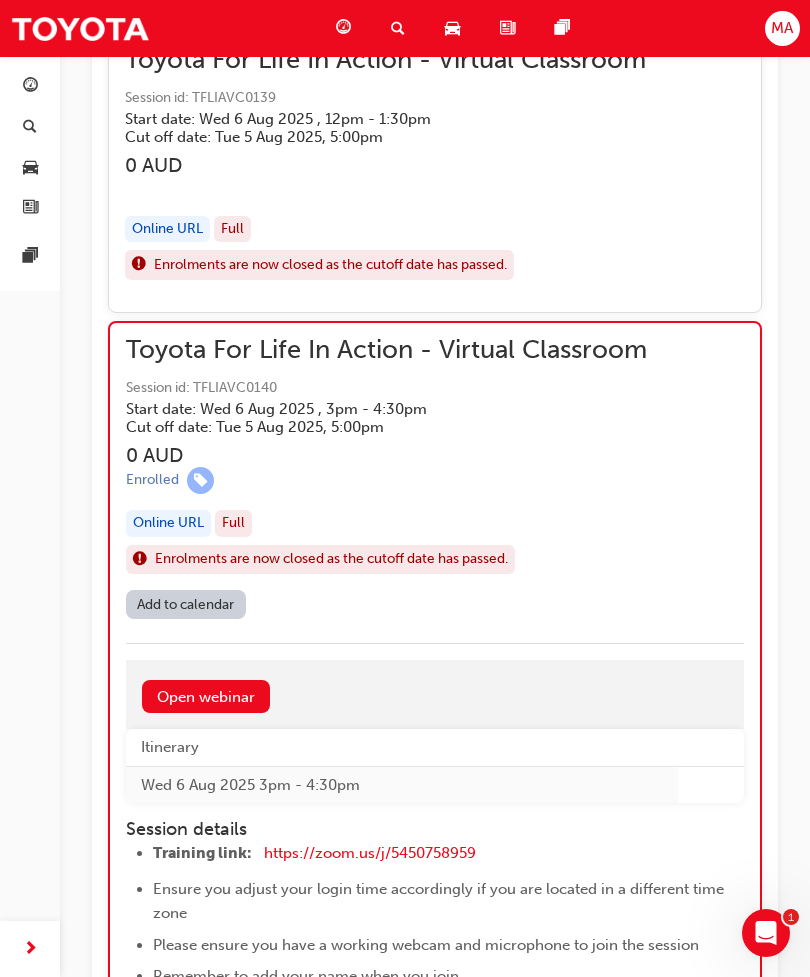 click on "Open webinar" at bounding box center (206, 696) 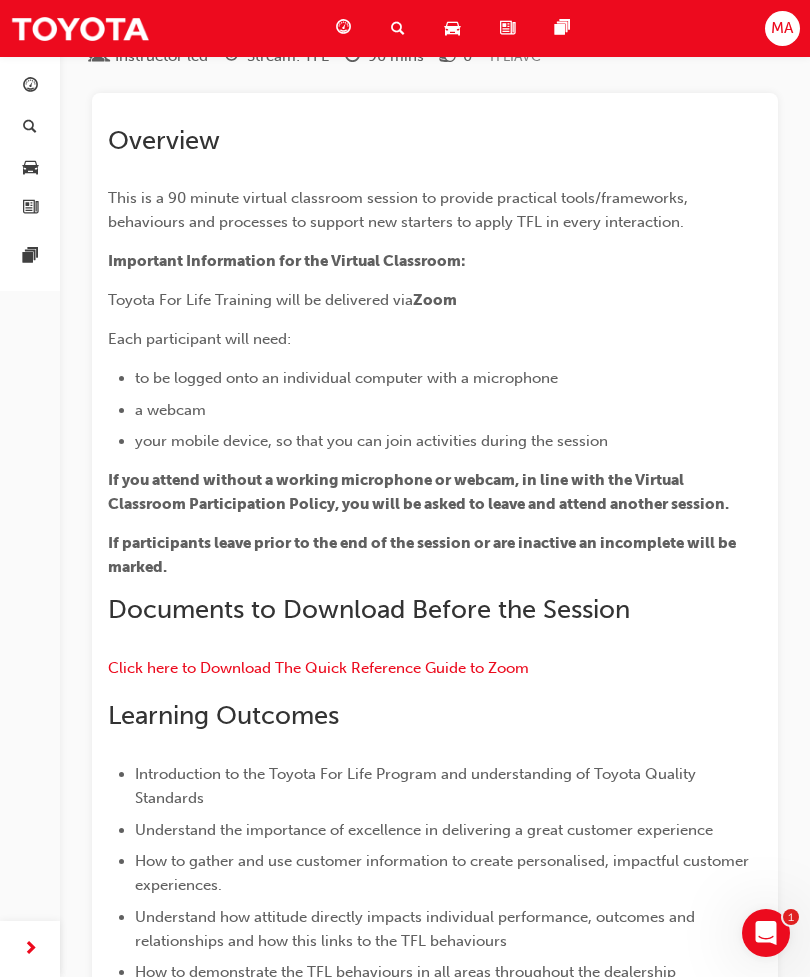 scroll, scrollTop: 0, scrollLeft: 0, axis: both 